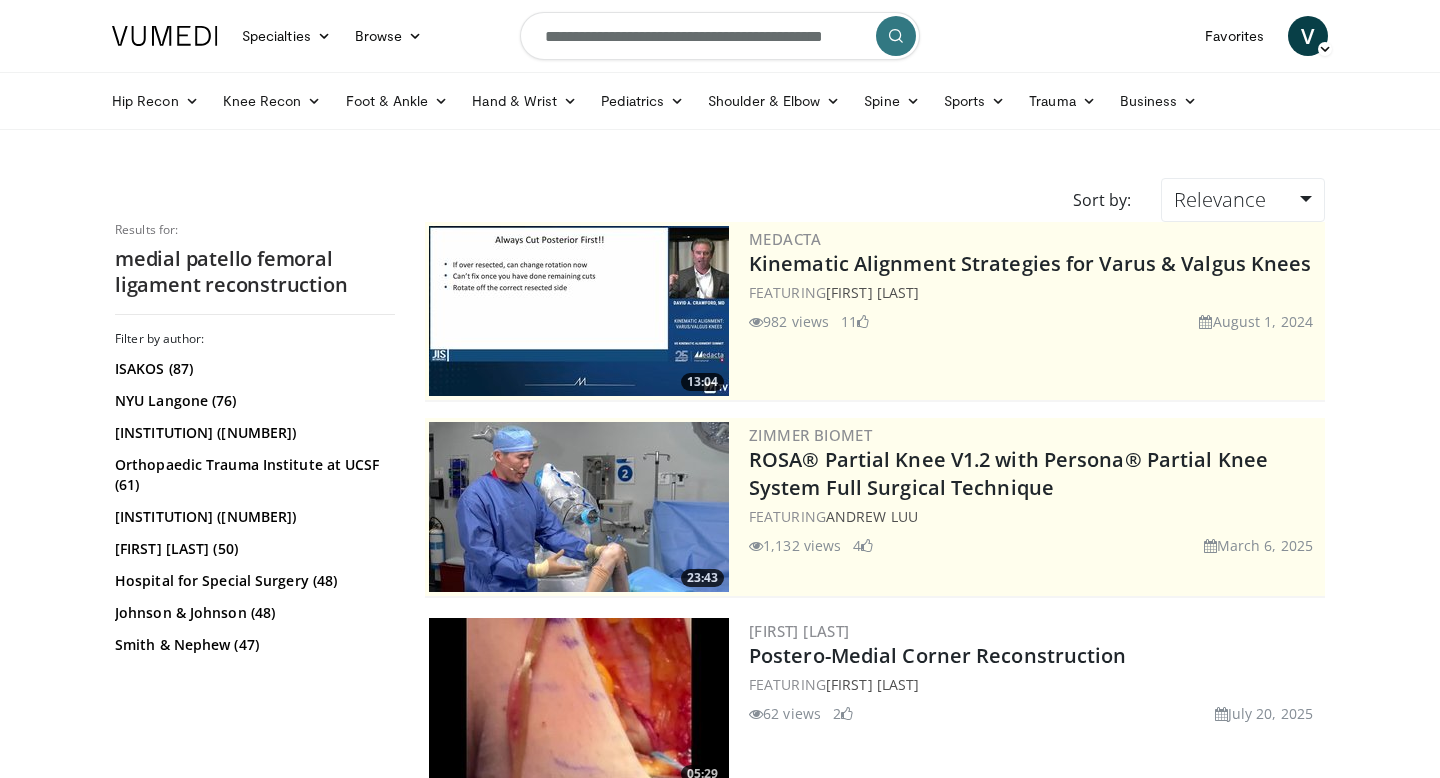 scroll, scrollTop: 0, scrollLeft: 0, axis: both 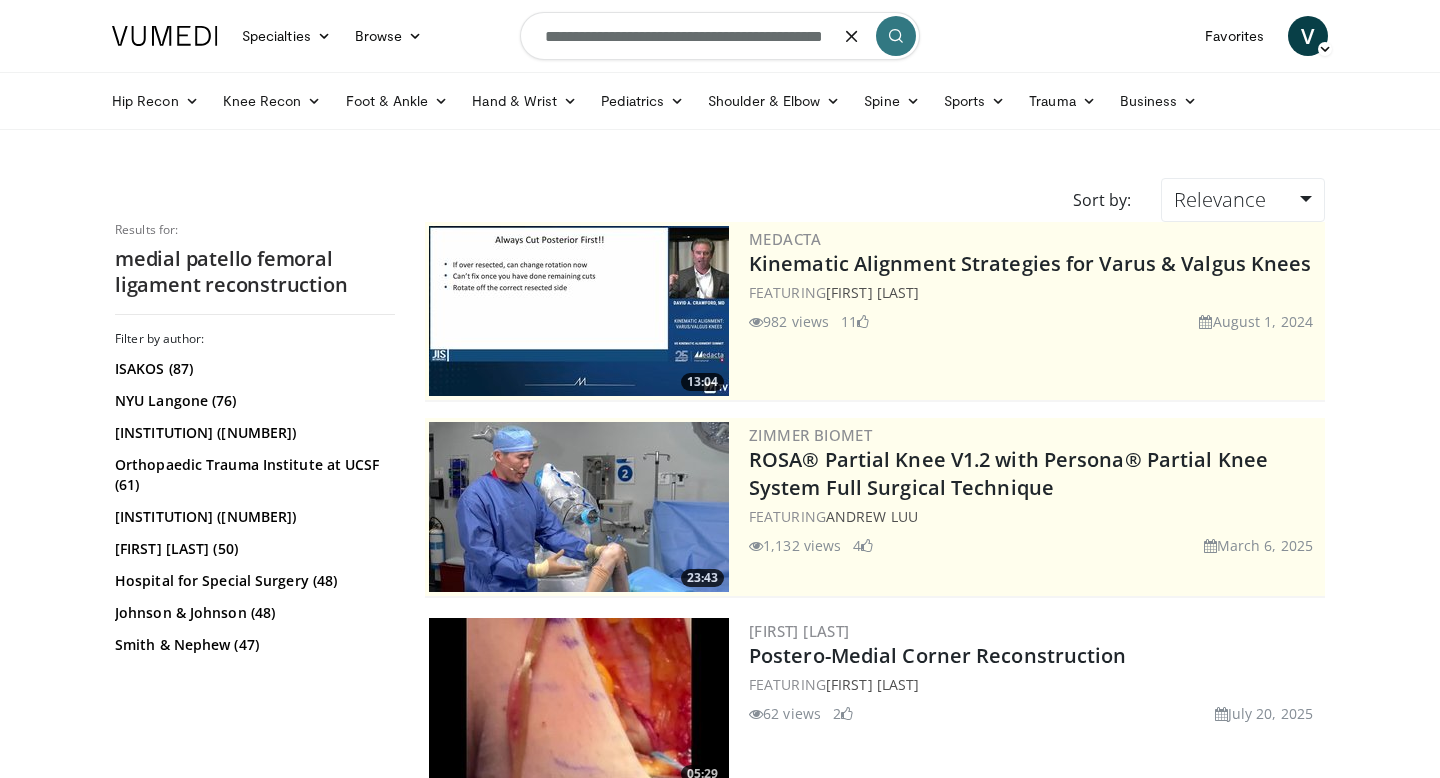 click on "**********" at bounding box center [720, 36] 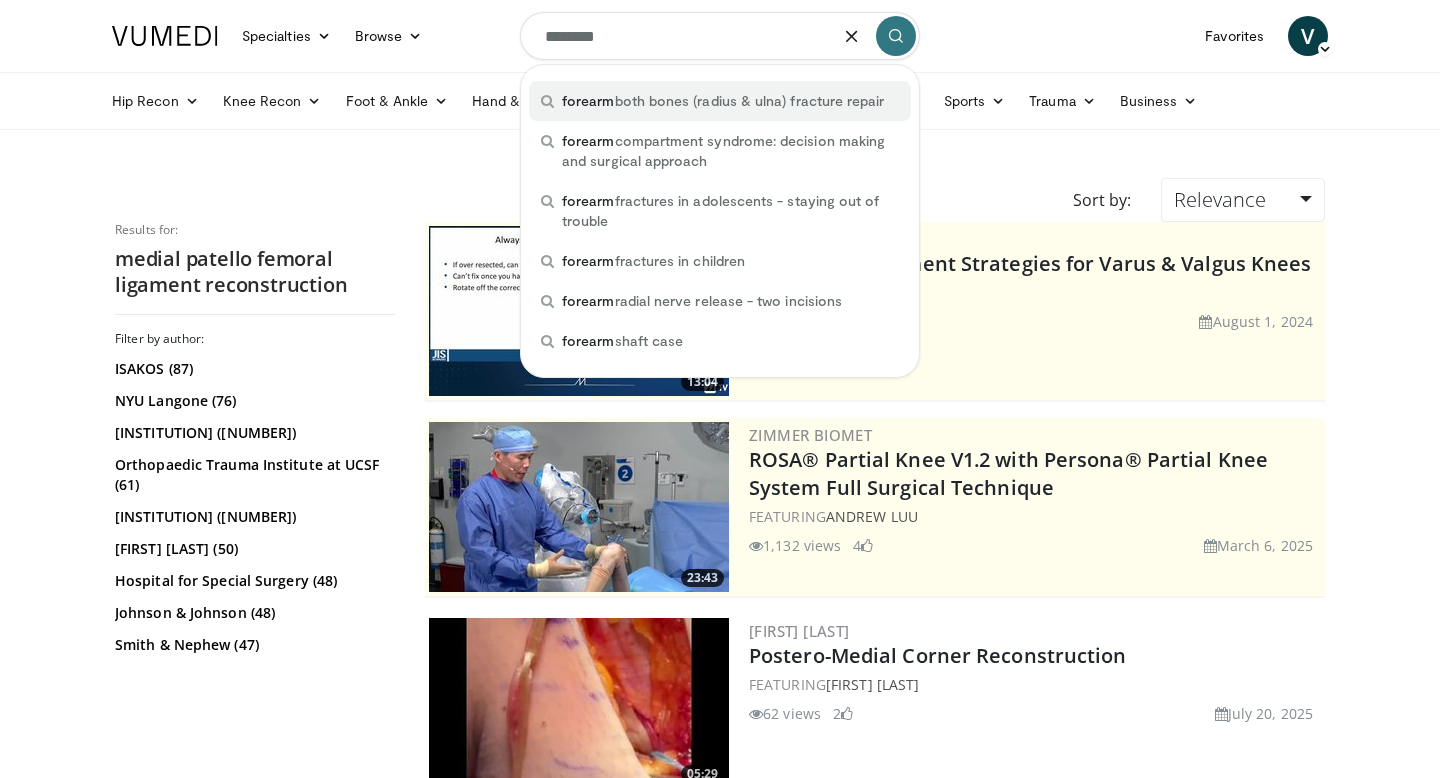 click on "forearm  both bones (radius & ulna) fracture repair" at bounding box center (723, 101) 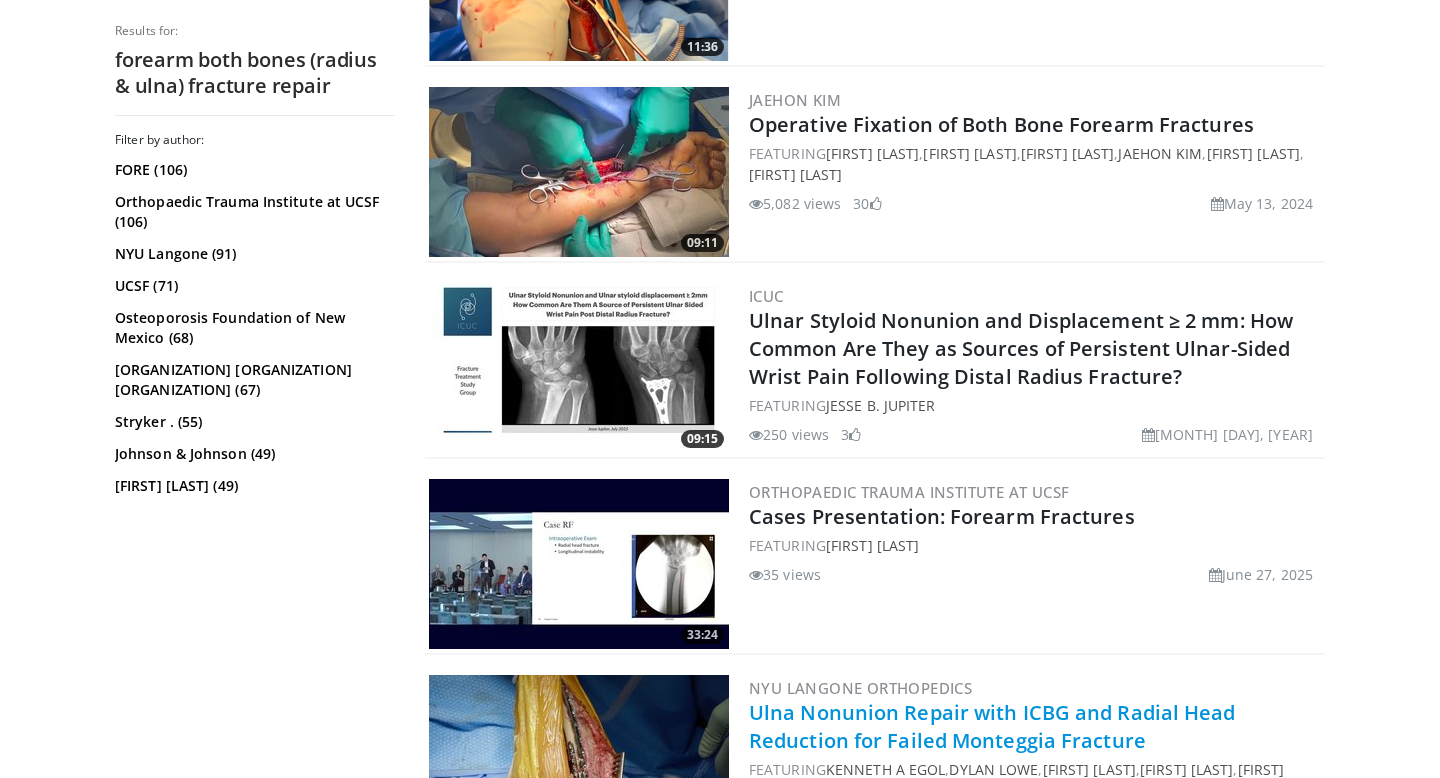 scroll, scrollTop: 710, scrollLeft: 0, axis: vertical 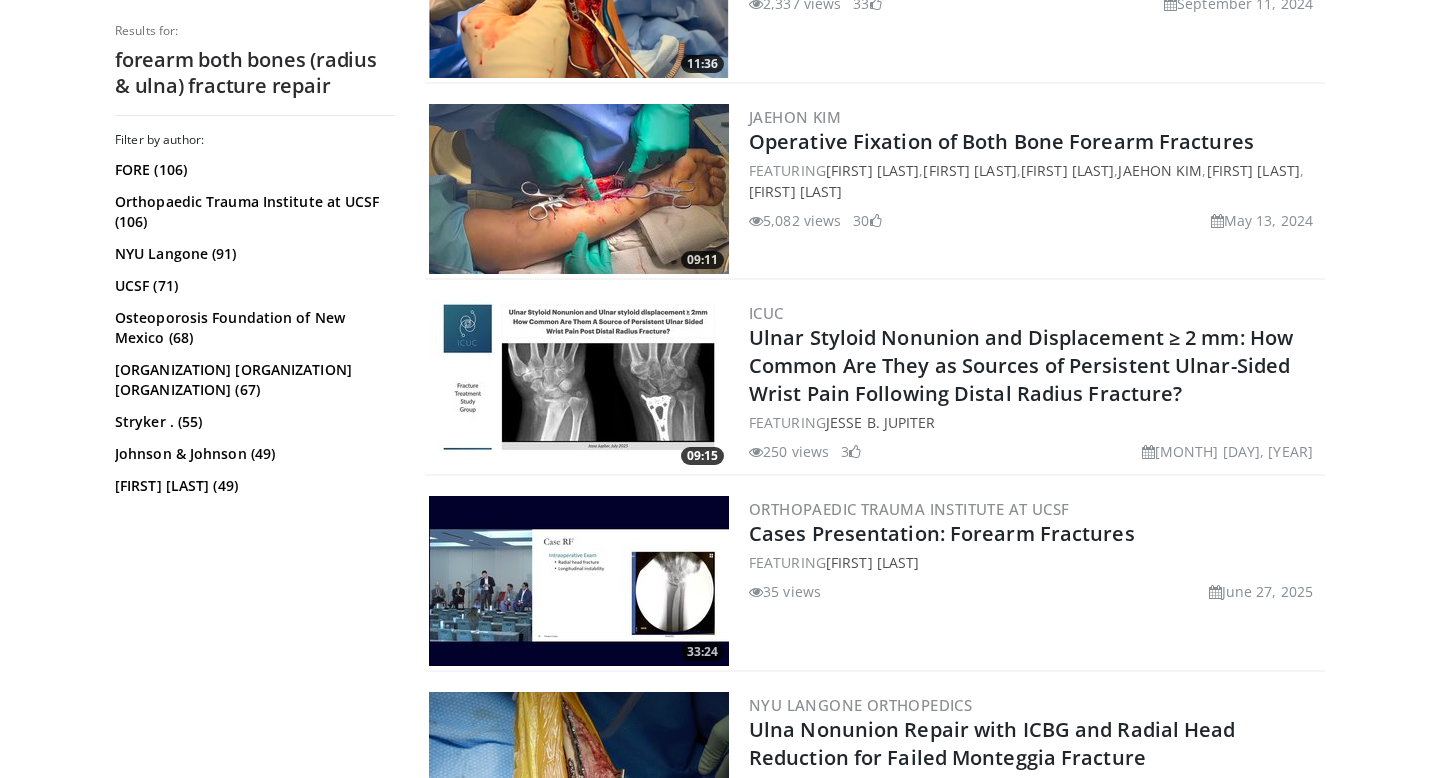 click at bounding box center [579, 189] 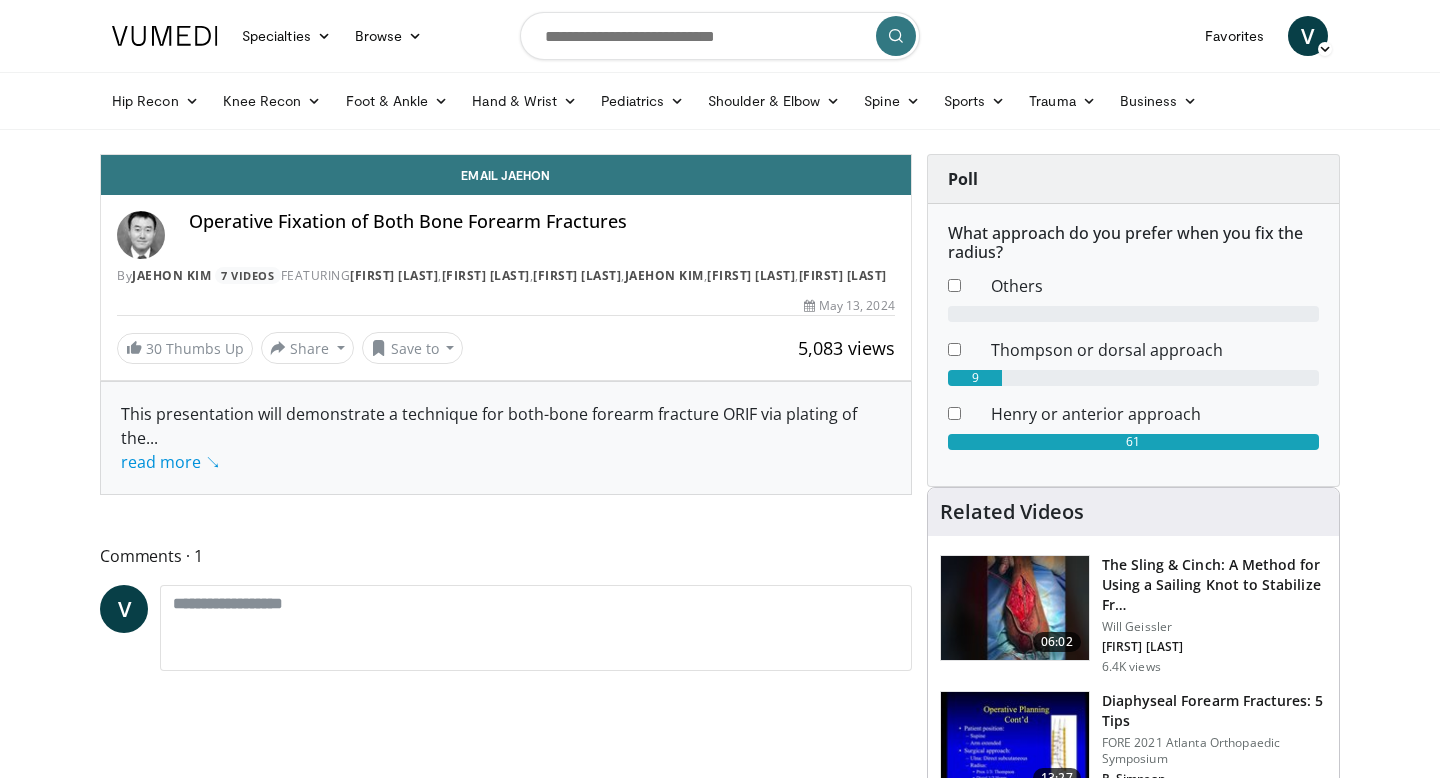 scroll, scrollTop: 0, scrollLeft: 0, axis: both 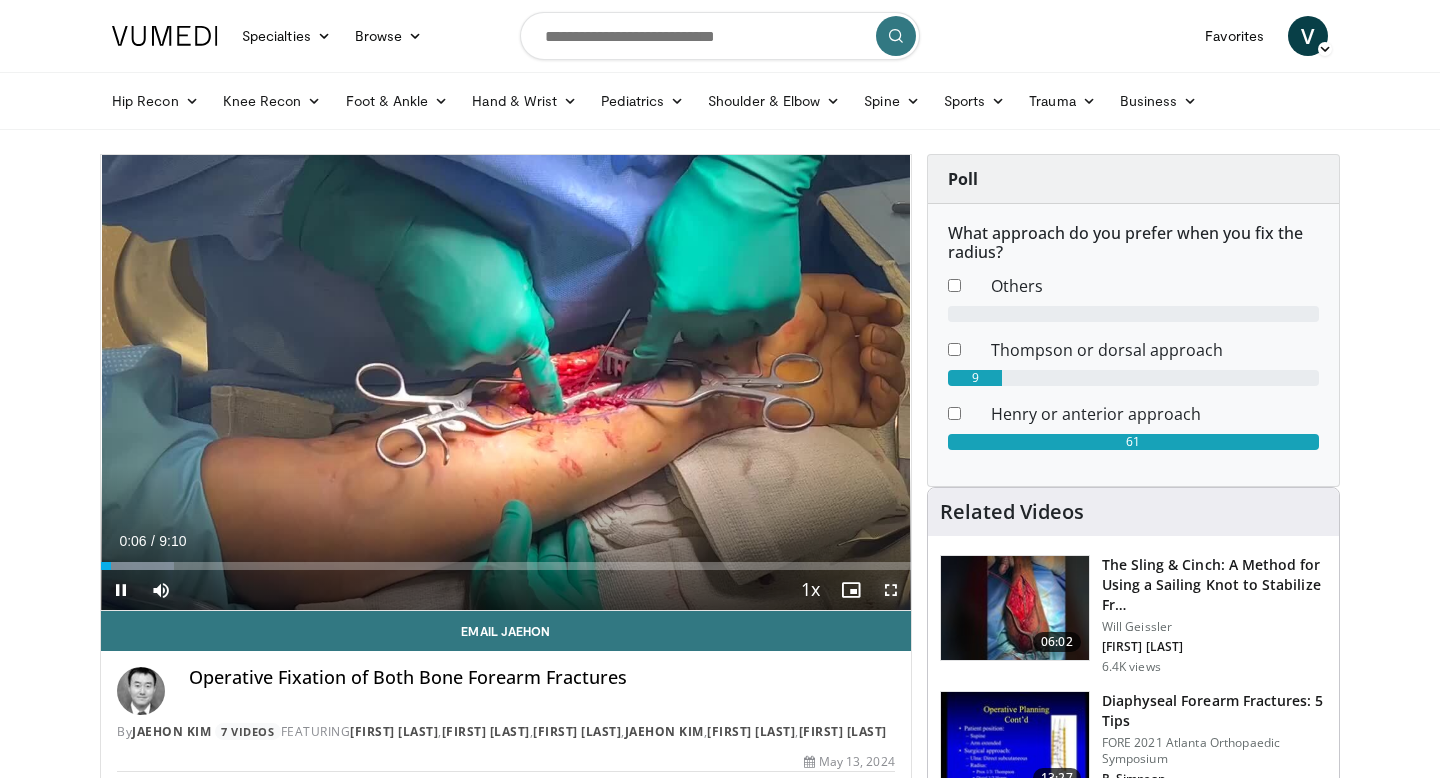 click at bounding box center (891, 590) 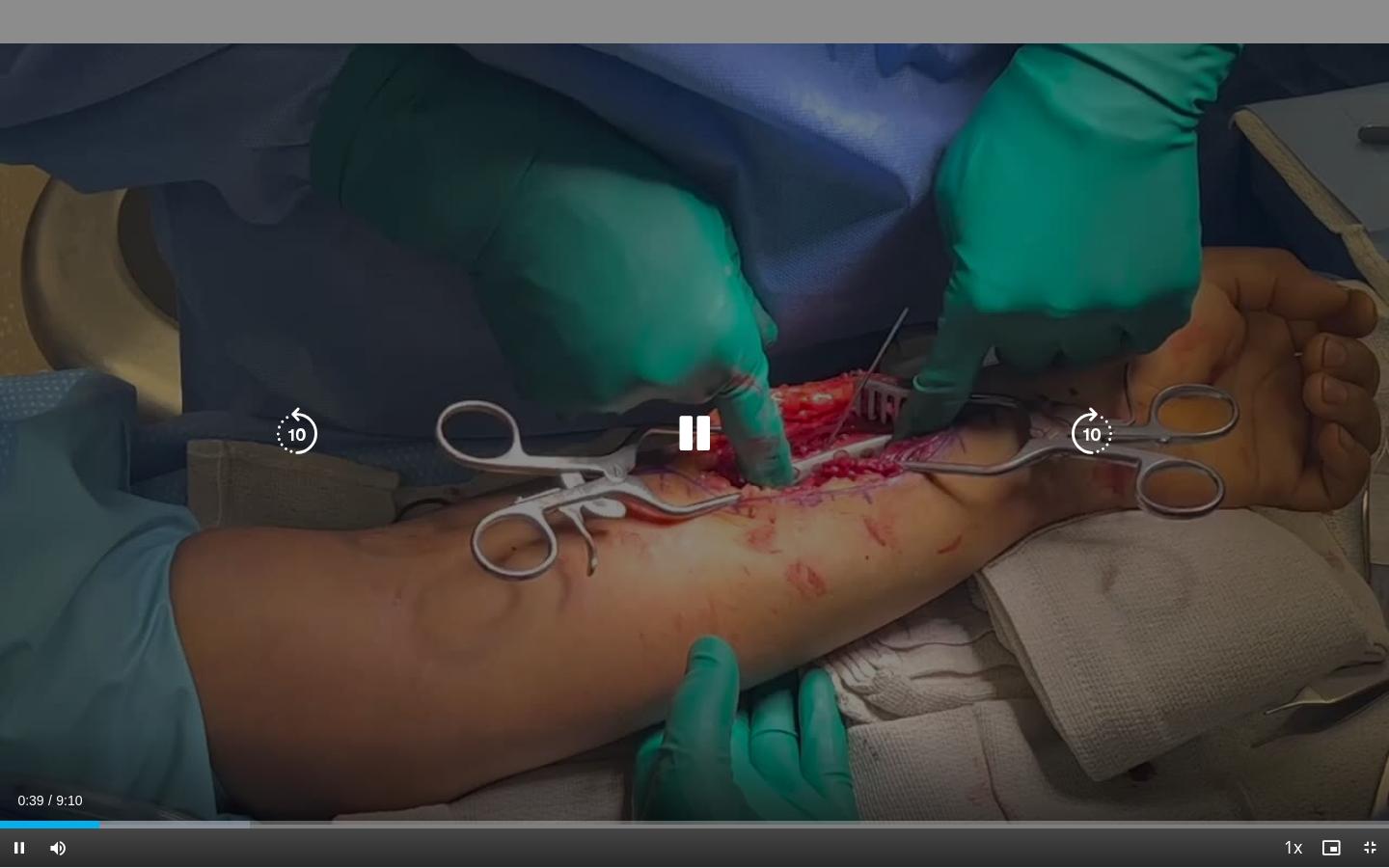click on "10 seconds
Tap to unmute" at bounding box center [694, 433] 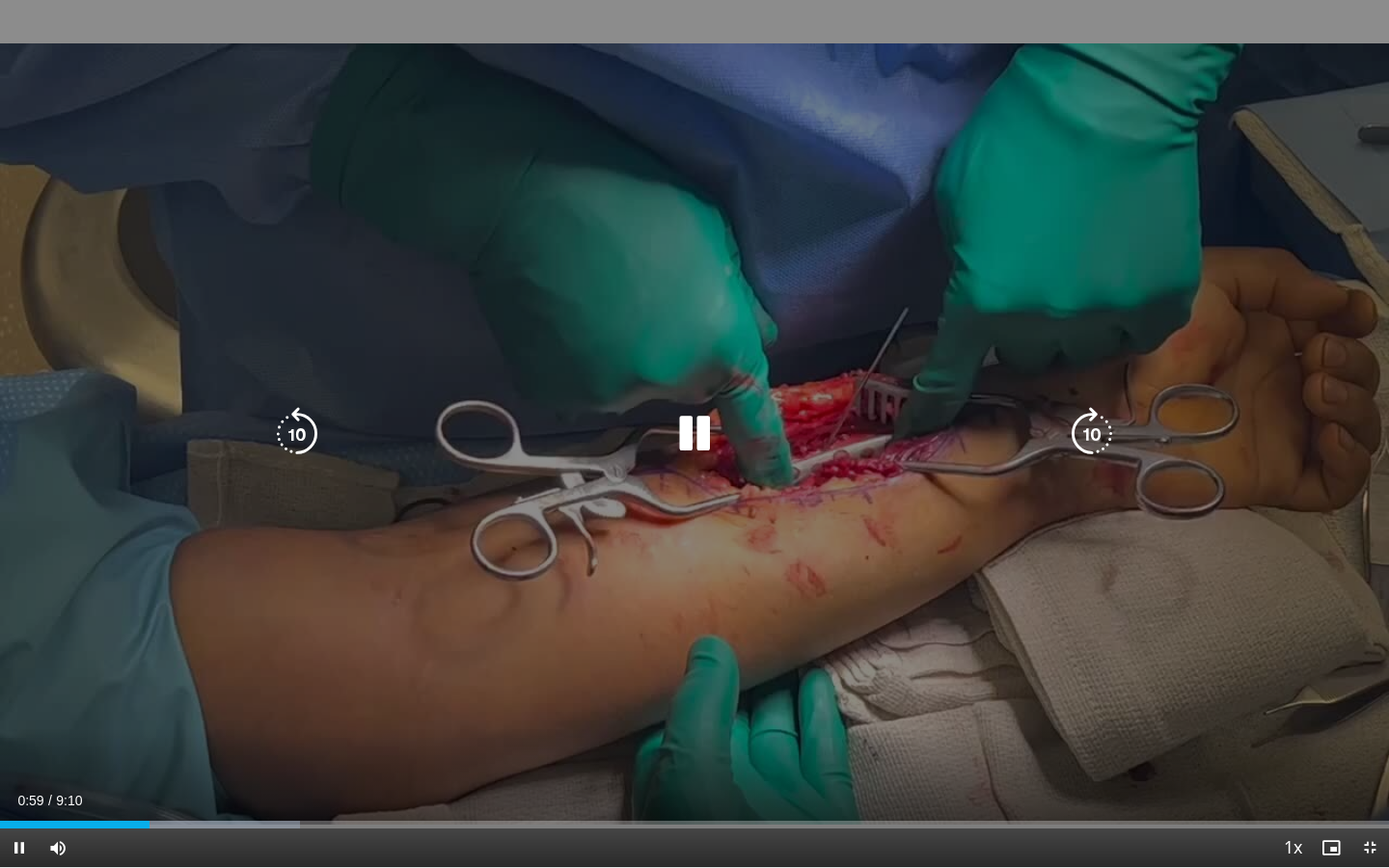 click at bounding box center [694, 434] 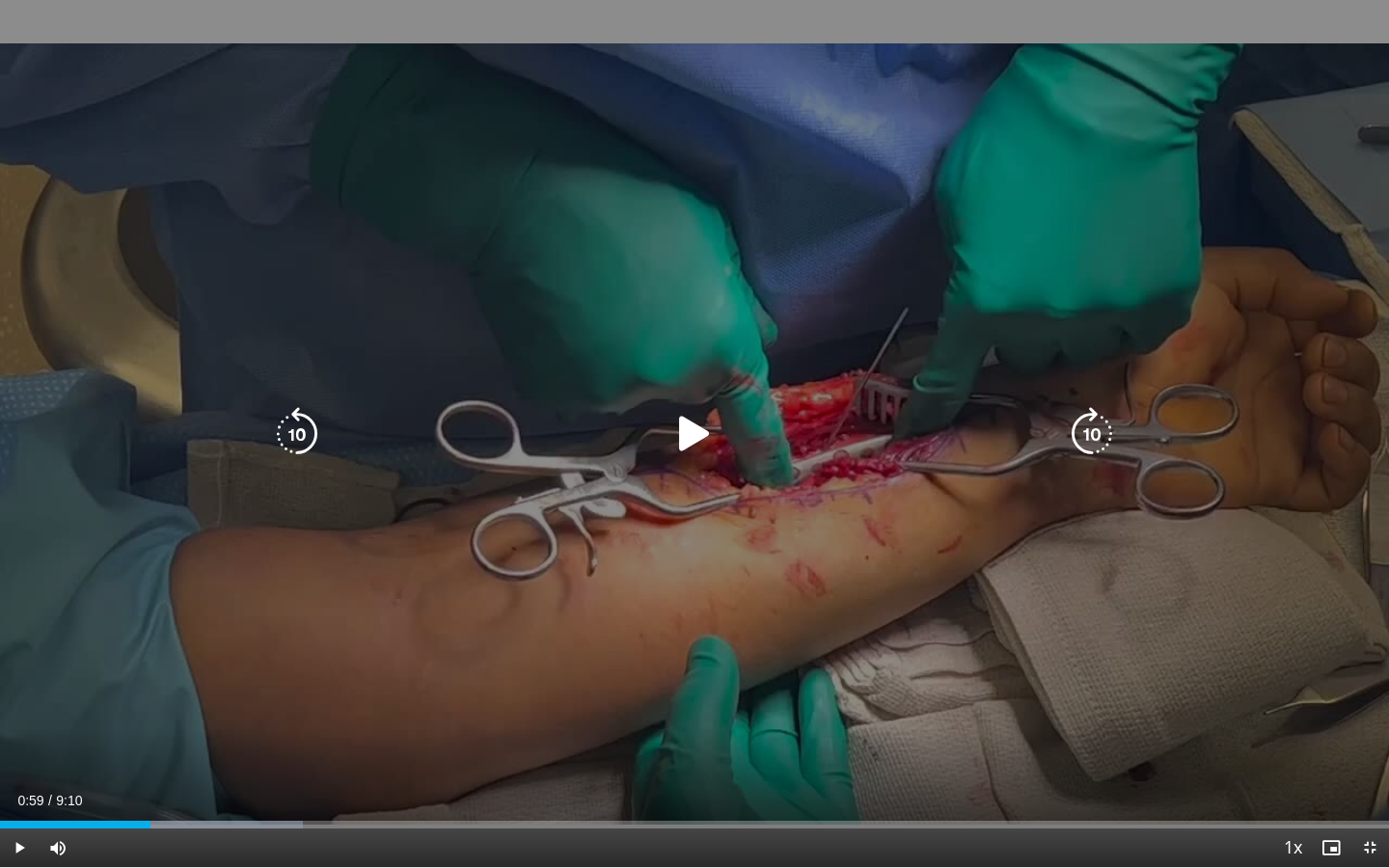 type 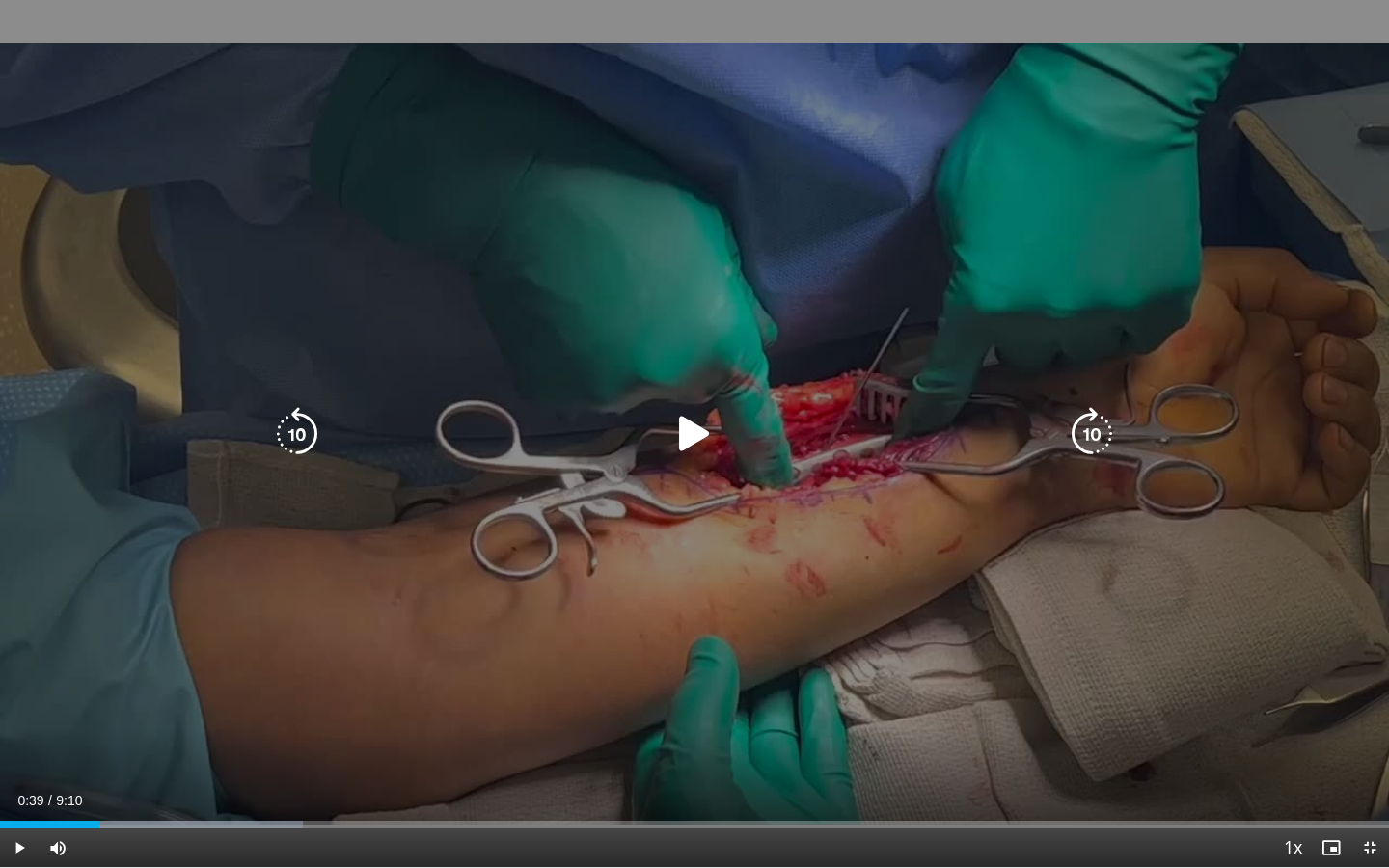 click on "20 seconds
Tap to unmute" at bounding box center (694, 433) 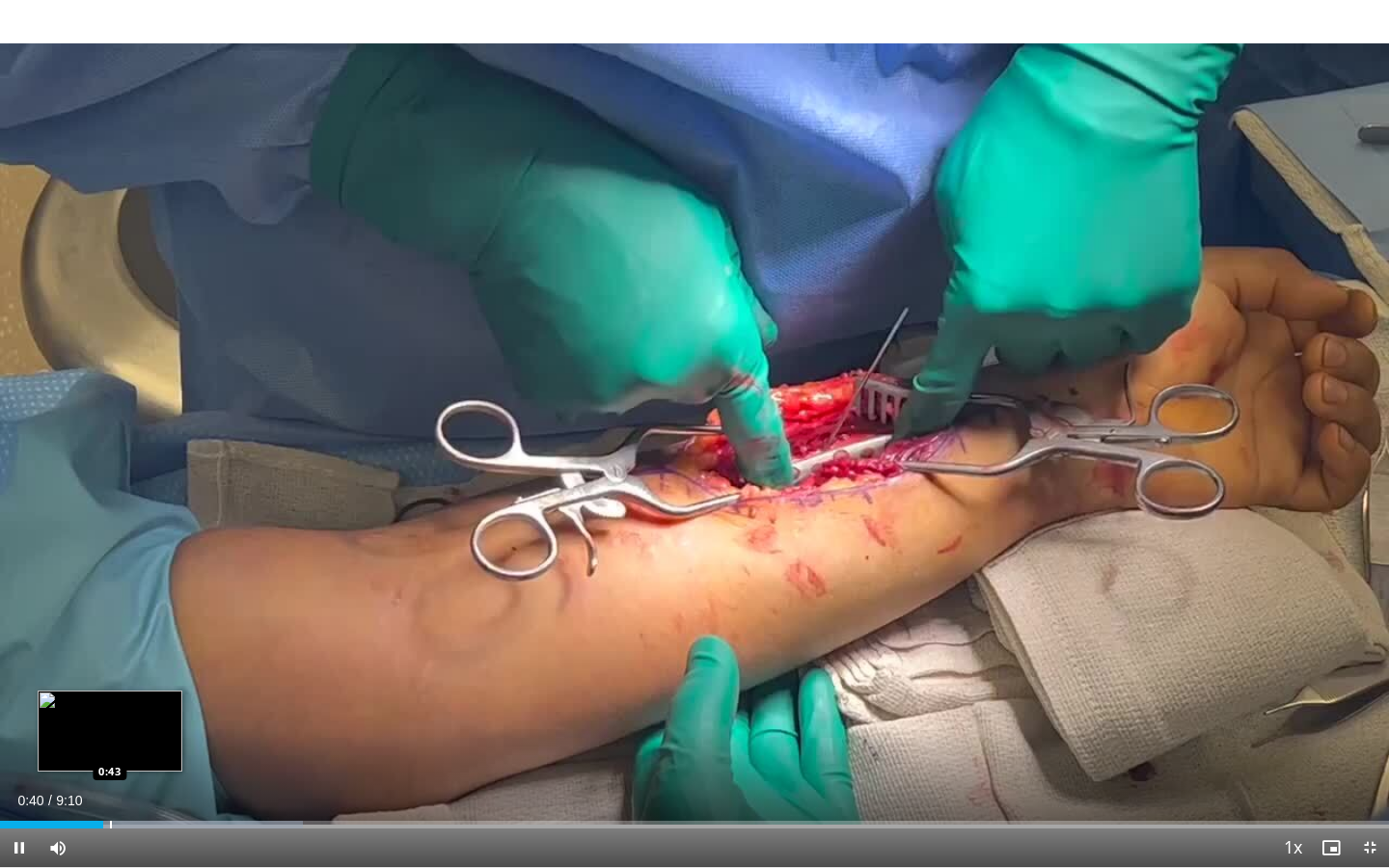click at bounding box center (111, 825) 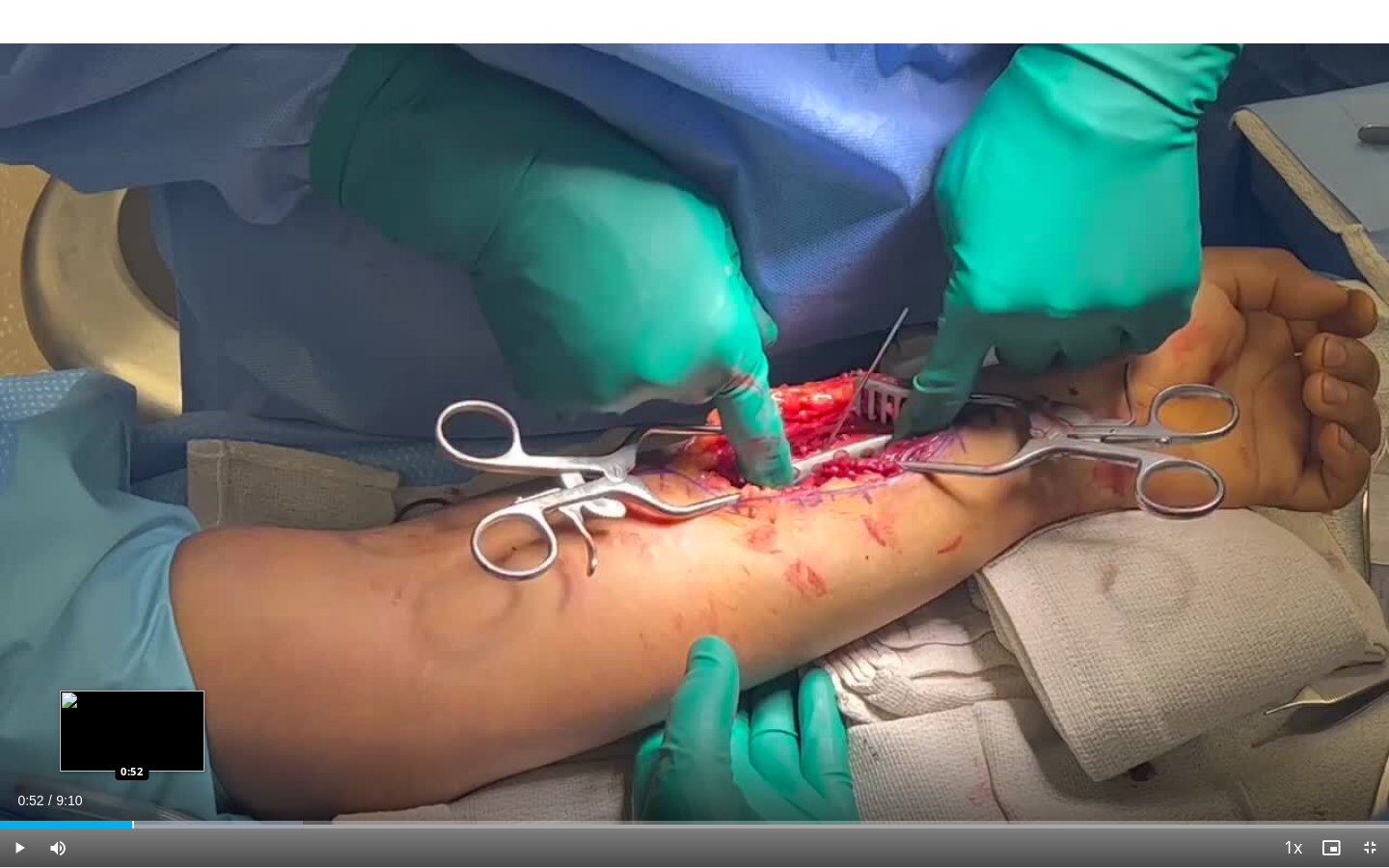 click at bounding box center (133, 825) 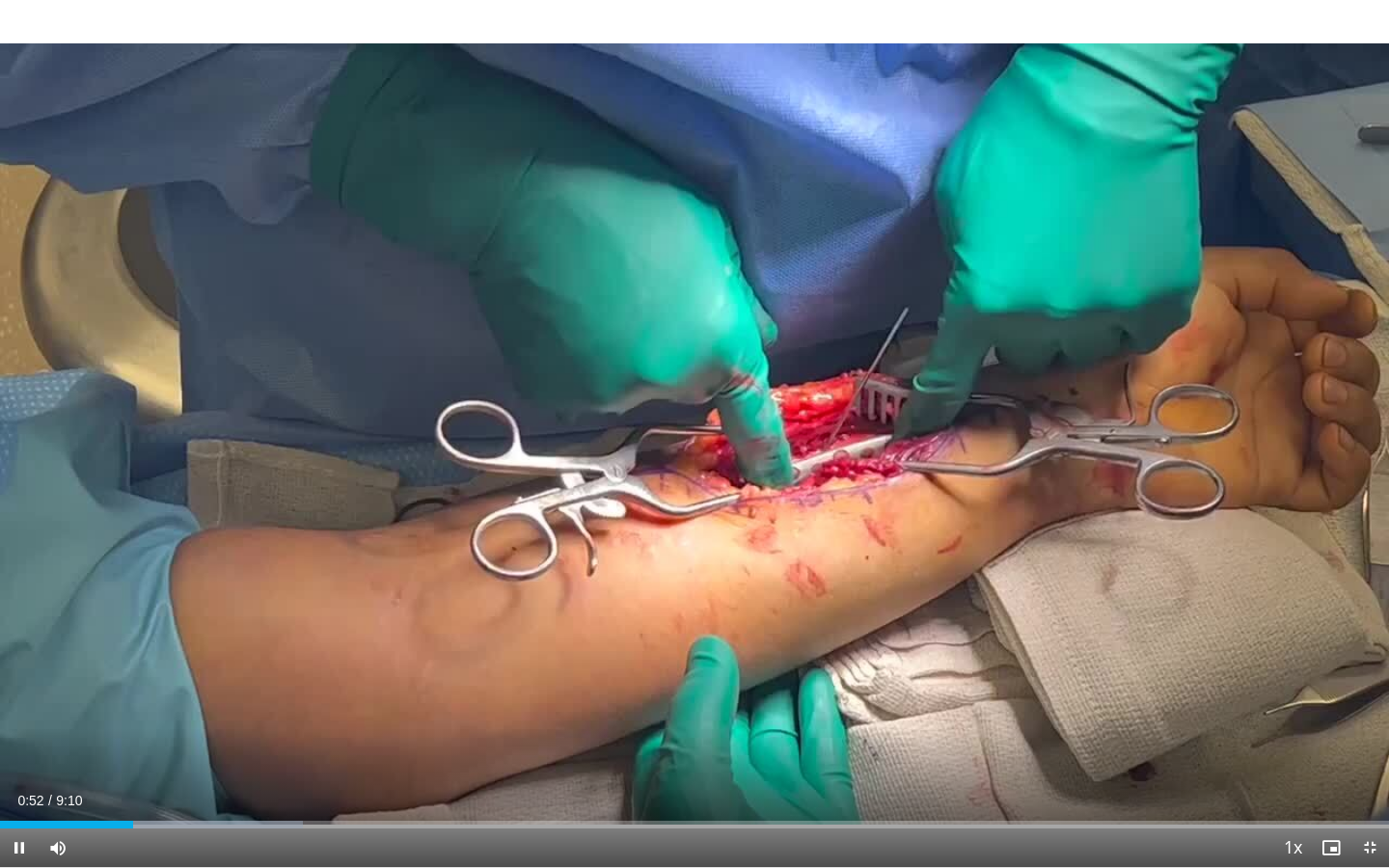 click on "Current Time  0:52 / Duration  9:10 Pause Skip Backward Skip Forward Mute 51% Loaded :  21.83% 0:52 0:58 Stream Type  LIVE Seek to live, currently behind live LIVE   1x Playback Rate 0.5x 0.75x 1x , selected 1.25x 1.5x 1.75x 2x Chapters Chapters Descriptions descriptions off , selected Captions captions settings , opens captions settings dialog captions off , selected Audio Track en (Main) , selected Exit Fullscreen Enable picture-in-picture mode" at bounding box center [694, 848] 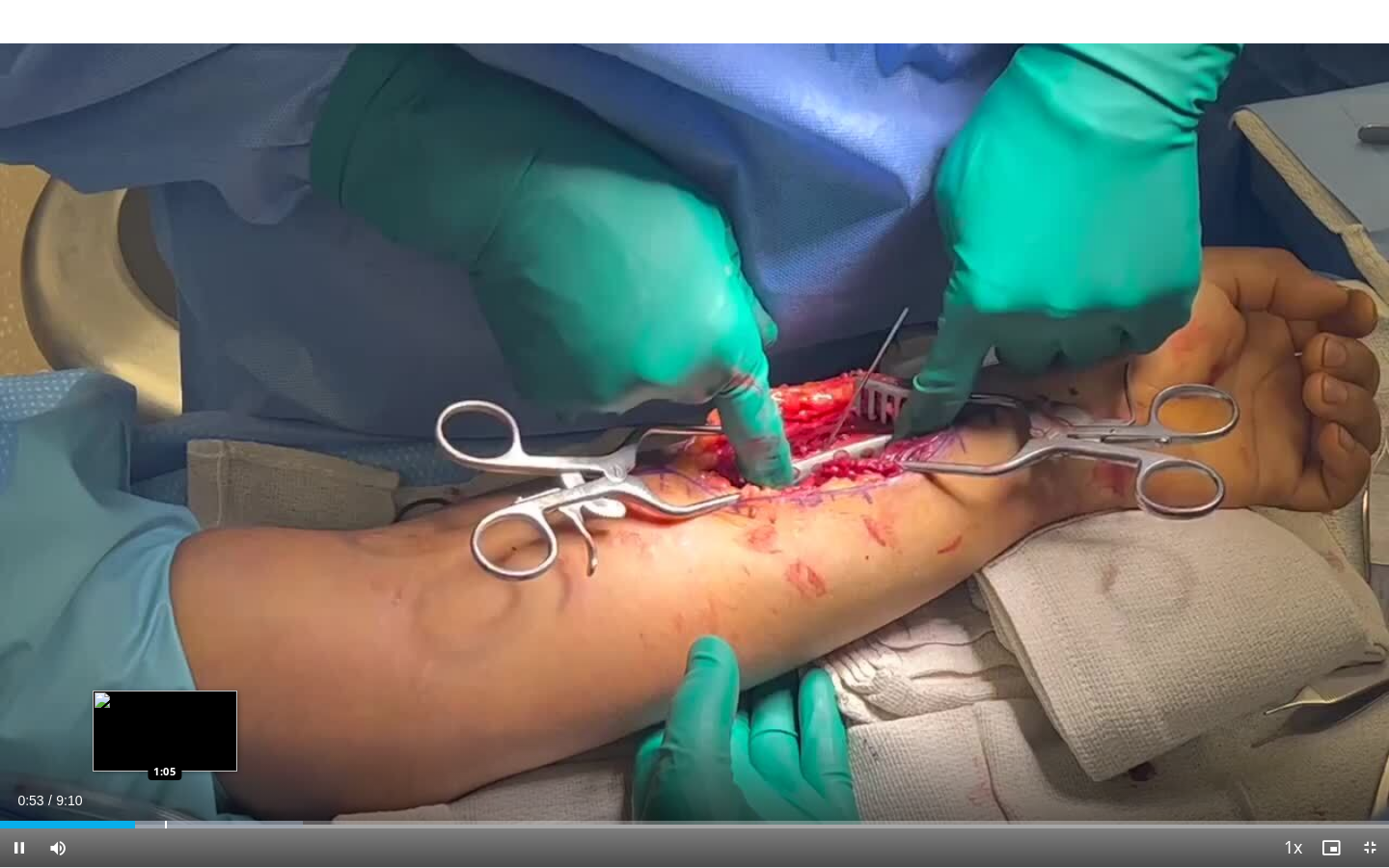 click at bounding box center (166, 825) 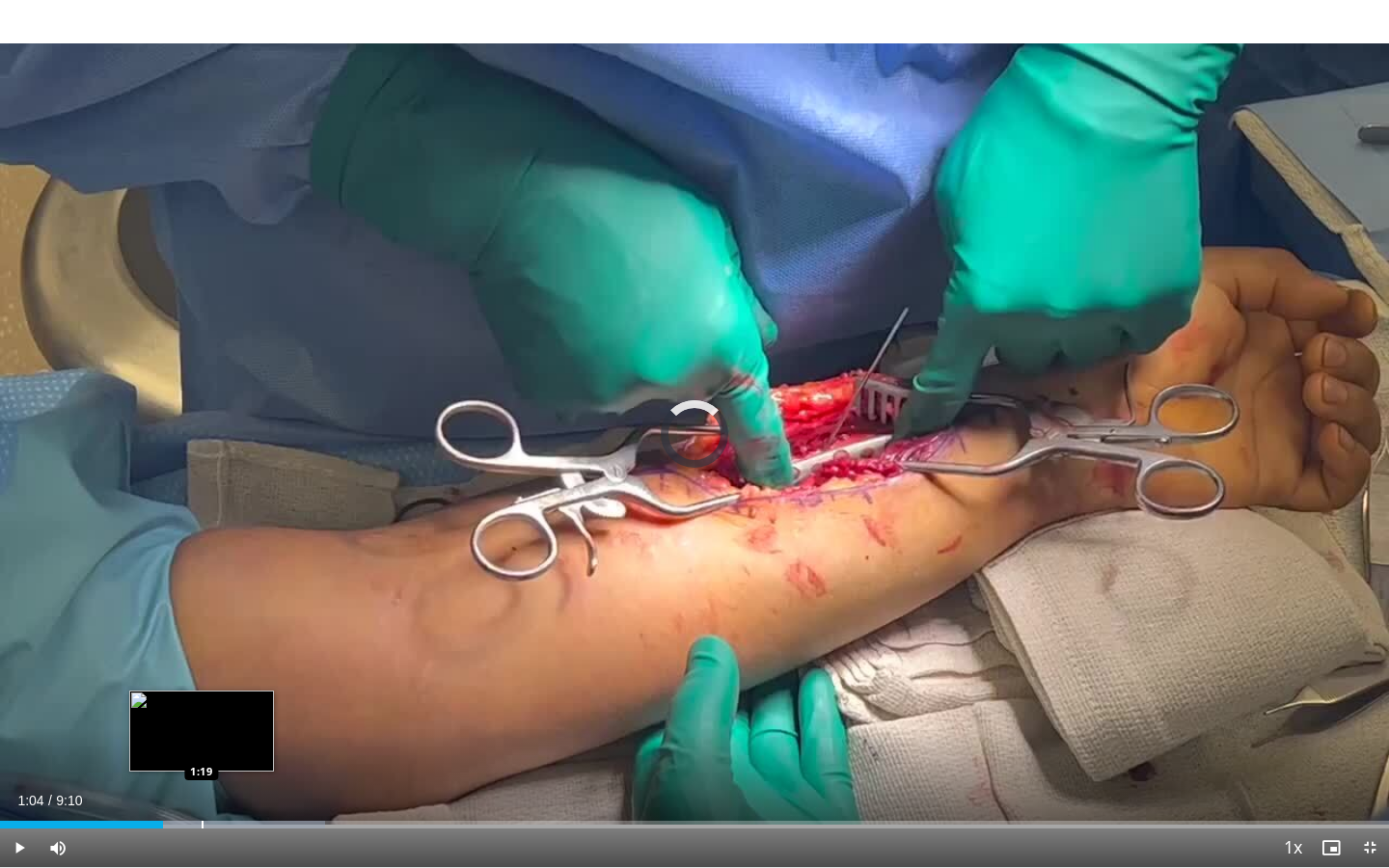 click at bounding box center [203, 825] 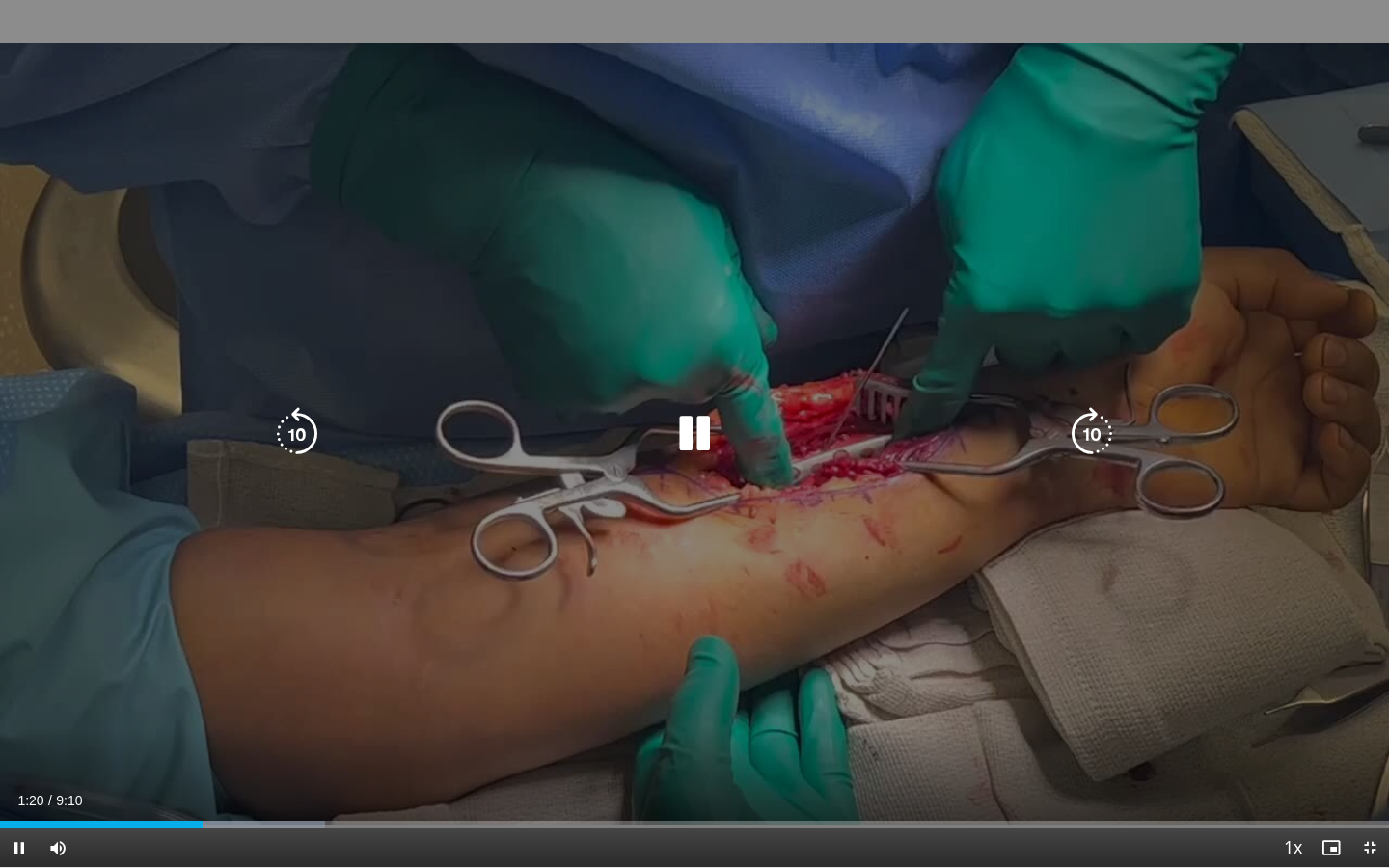 click on "**********" at bounding box center [694, 434] 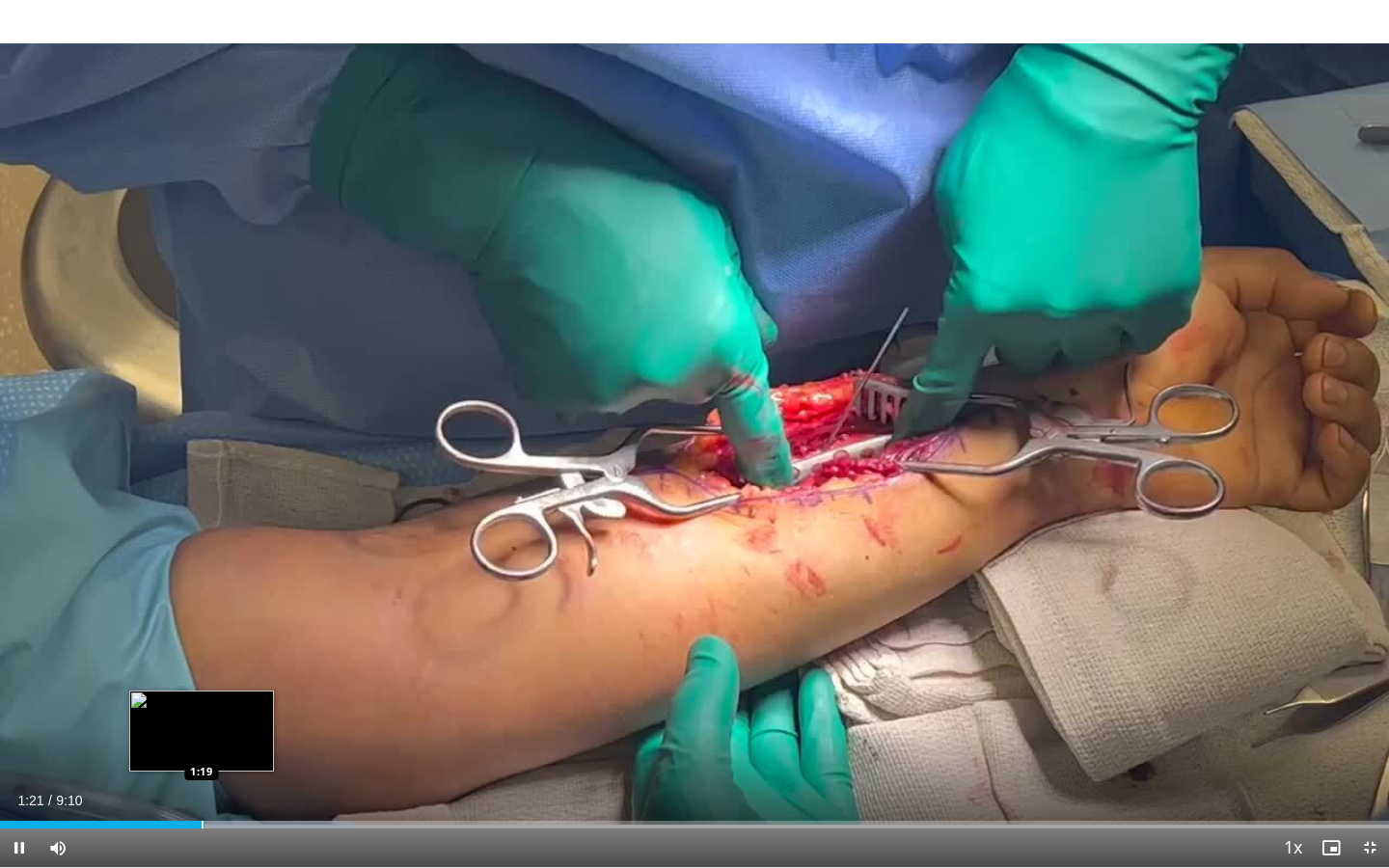 click at bounding box center (203, 825) 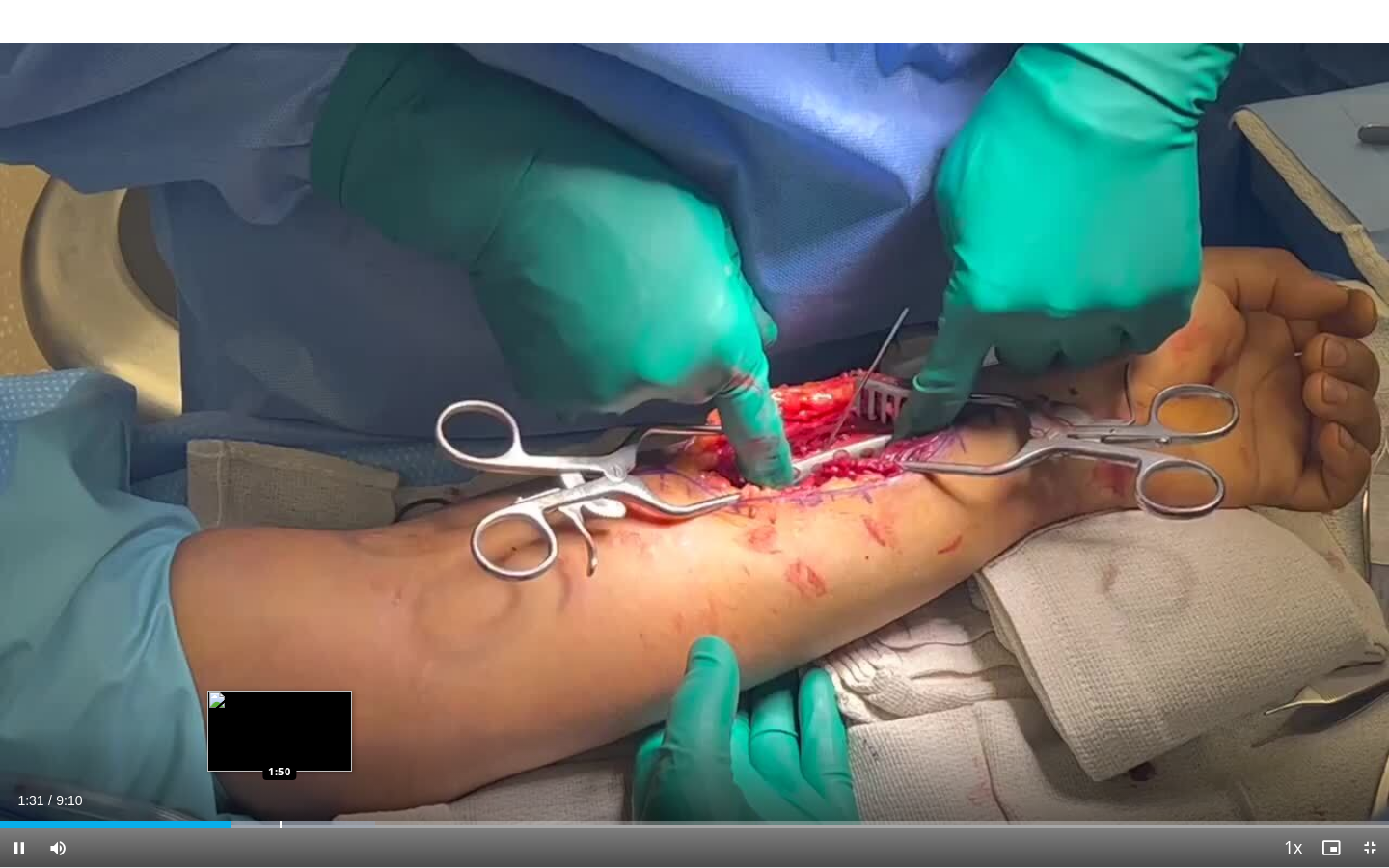 click at bounding box center [281, 825] 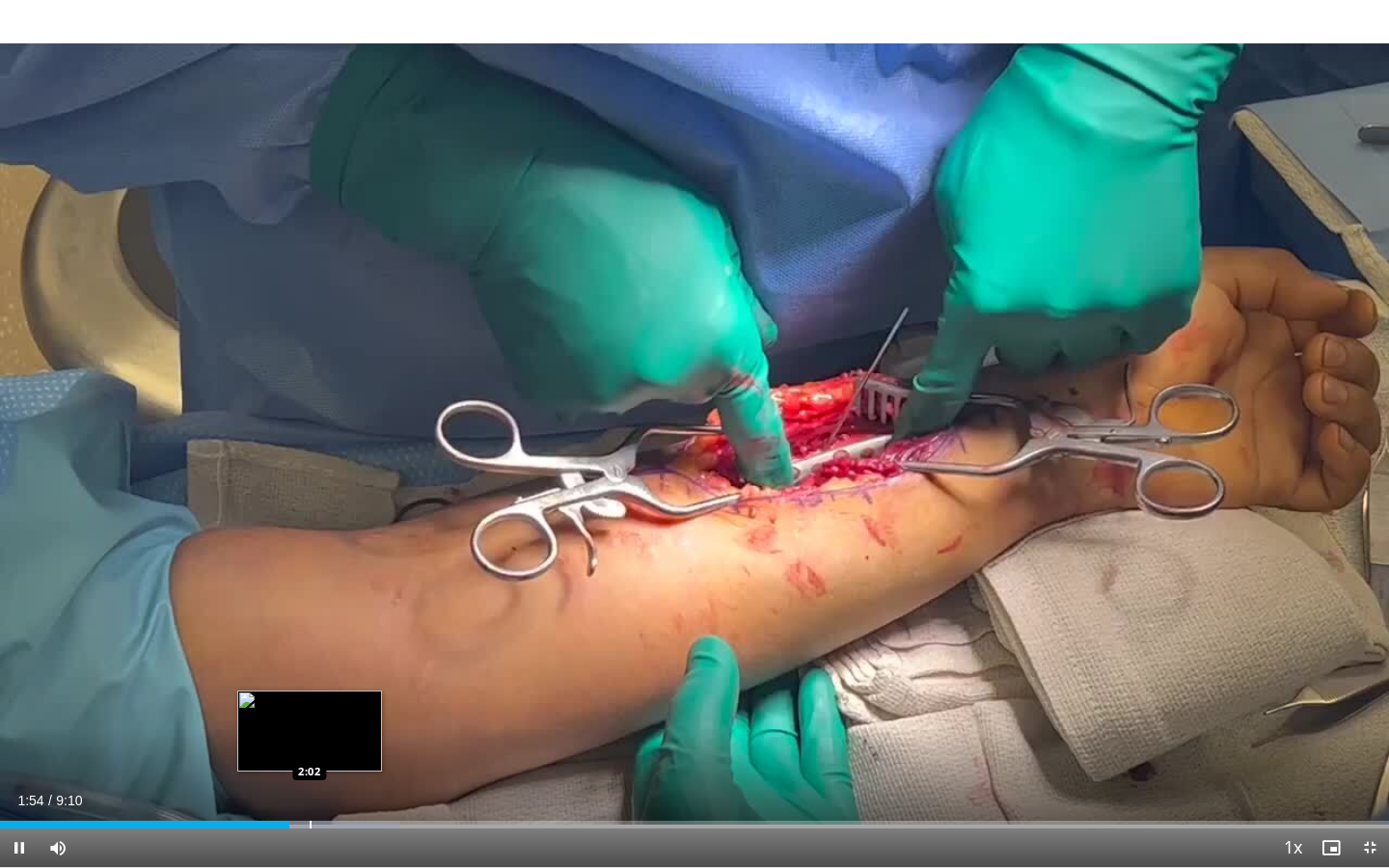 click at bounding box center (311, 825) 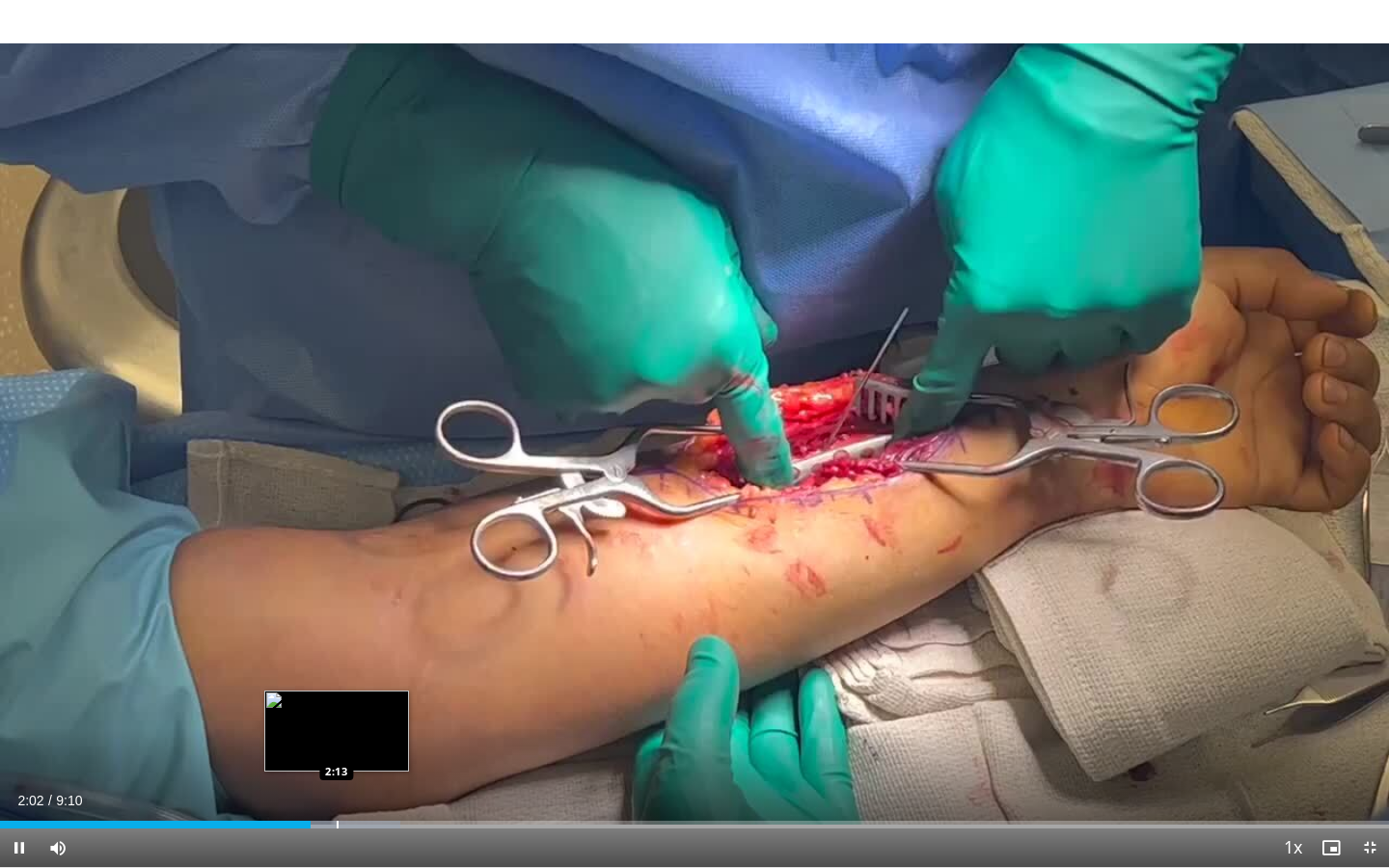 click at bounding box center [338, 825] 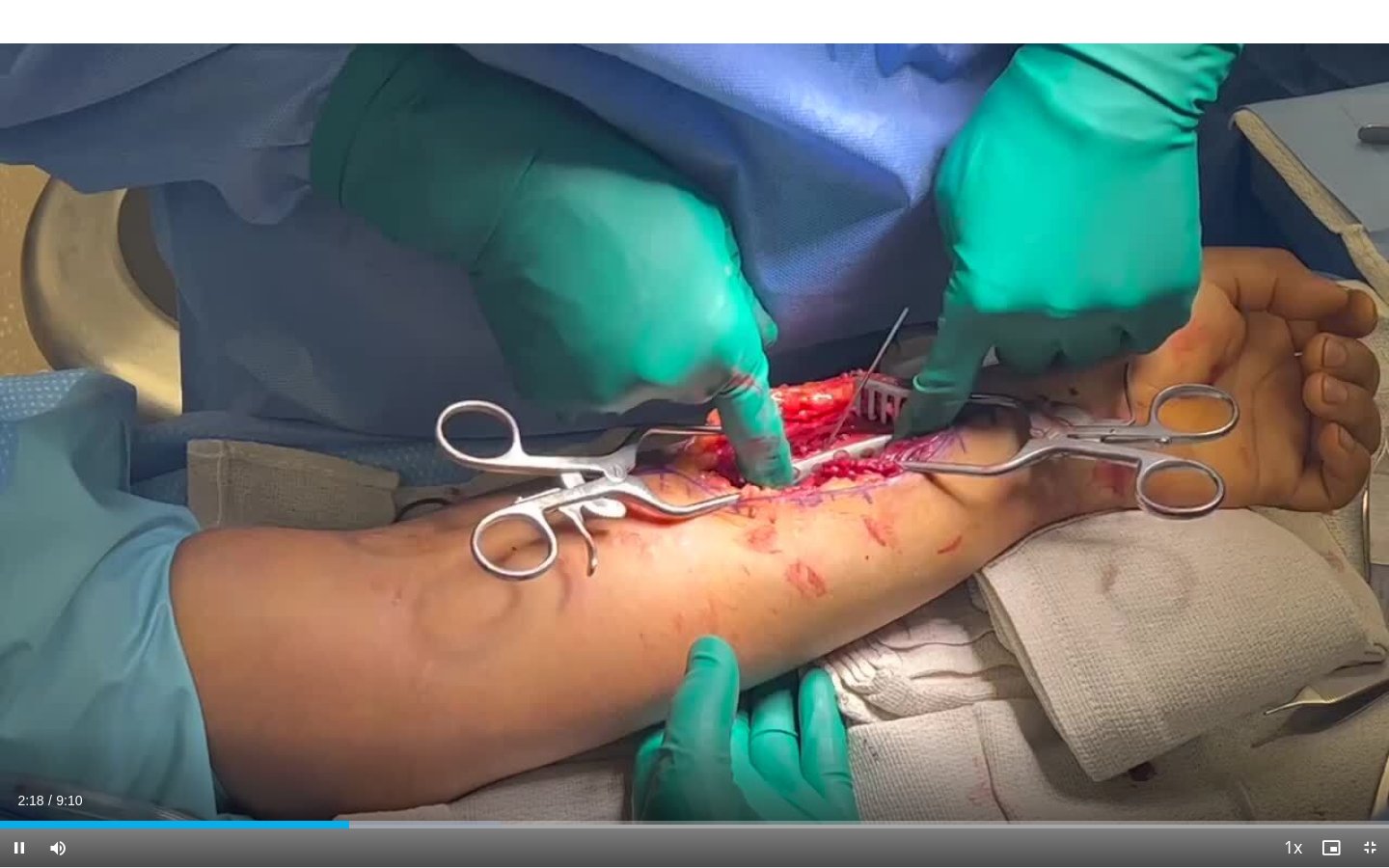 click on "Current Time  2:18 / Duration  9:10 Pause Skip Backward Skip Forward Mute 51% Loaded :  36.05% 2:18 2:19 Stream Type  LIVE Seek to live, currently behind live LIVE   1x Playback Rate 0.5x 0.75x 1x , selected 1.25x 1.5x 1.75x 2x Chapters Chapters Descriptions descriptions off , selected Captions captions settings , opens captions settings dialog captions off , selected Audio Track en (Main) , selected Exit Fullscreen Enable picture-in-picture mode" at bounding box center [694, 848] 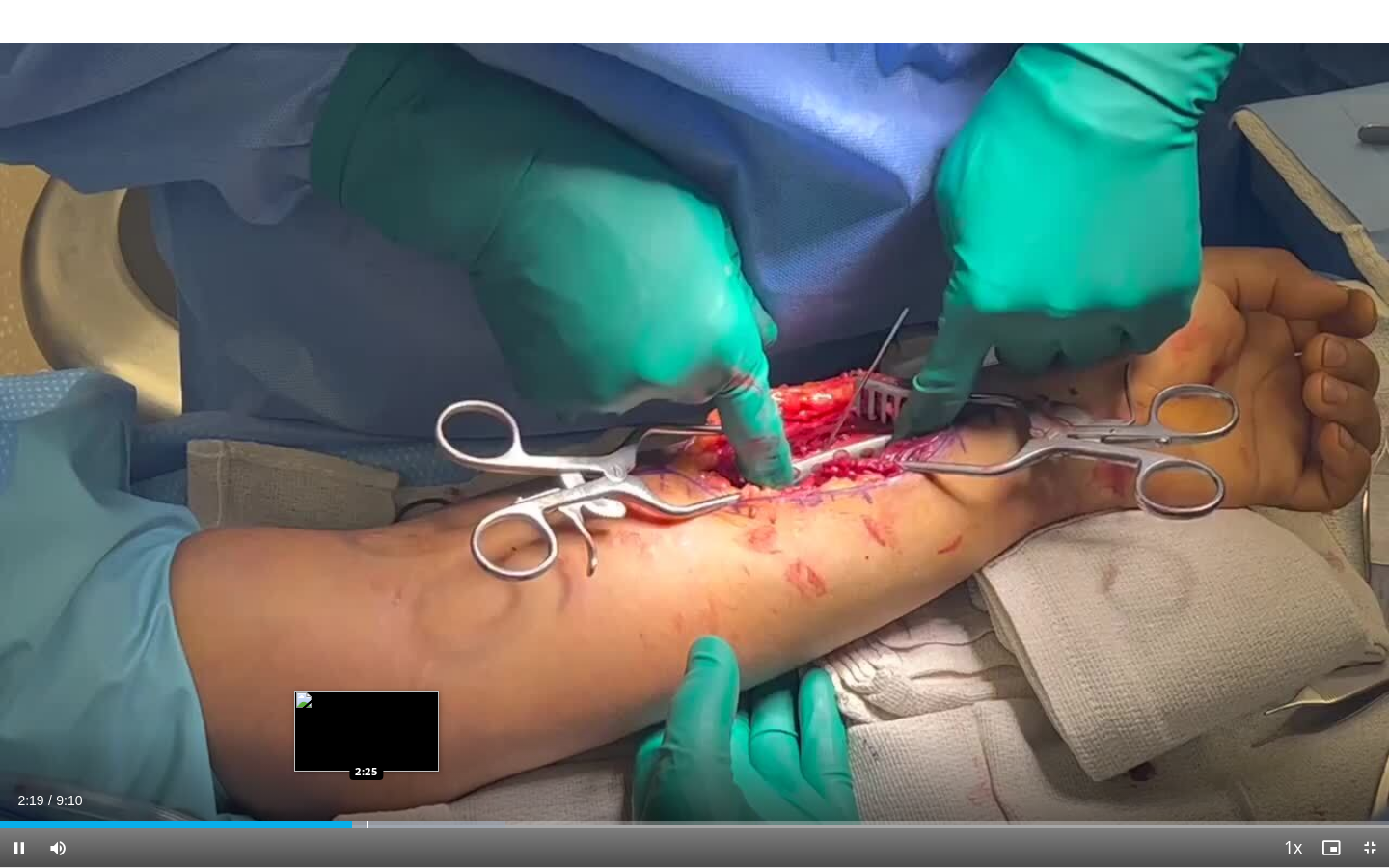 click at bounding box center (368, 825) 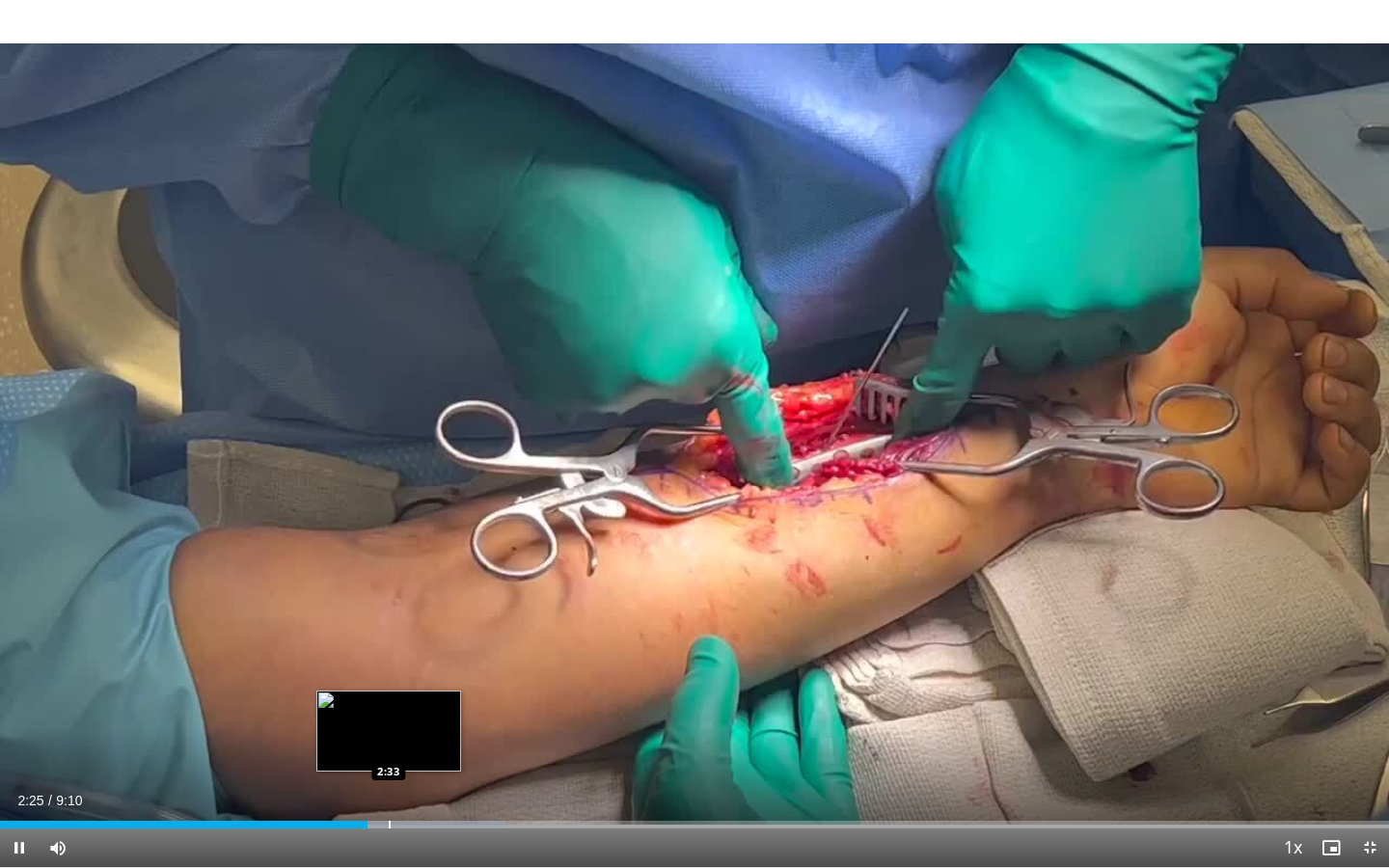 click at bounding box center [390, 825] 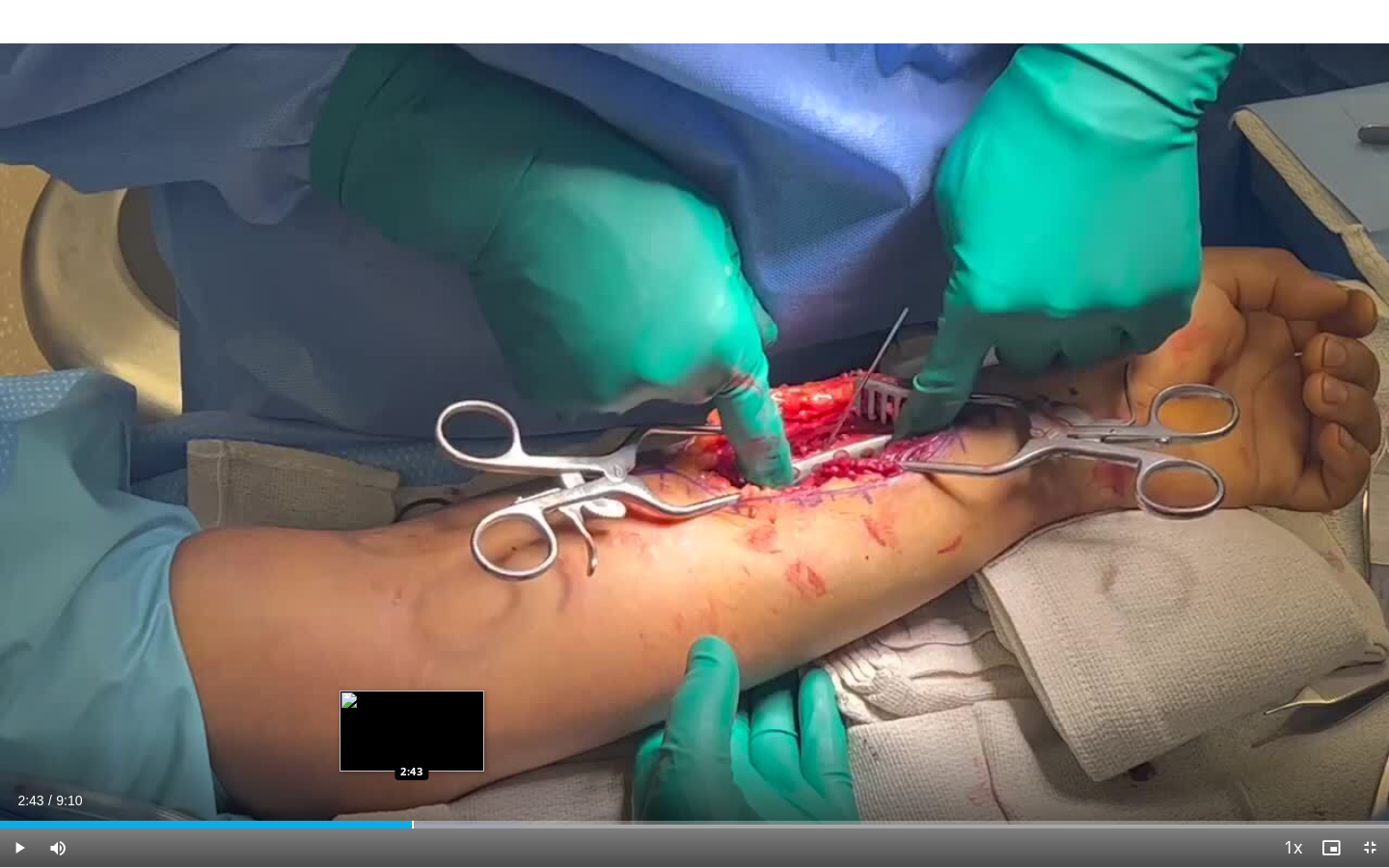 click at bounding box center [413, 825] 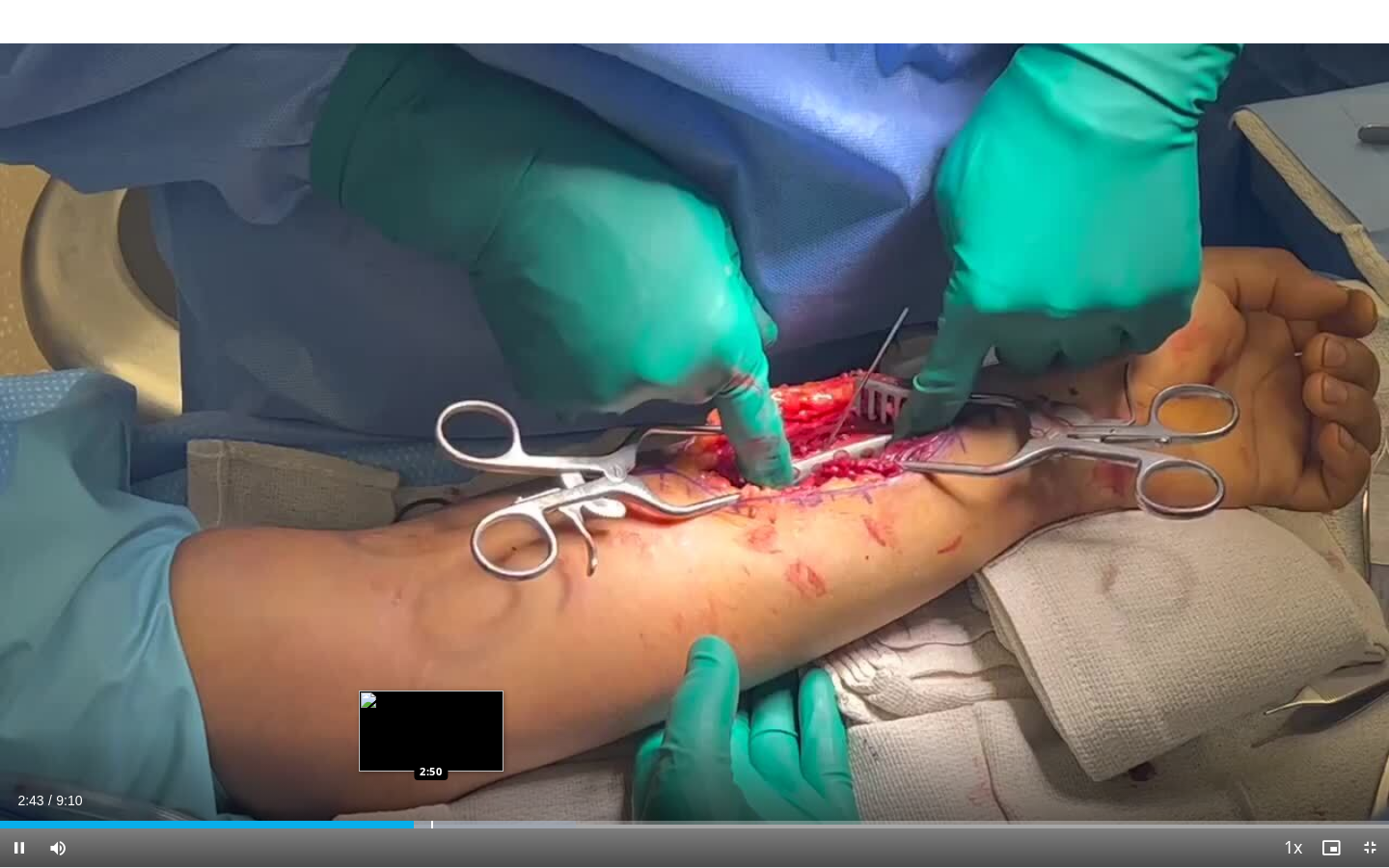 click at bounding box center (432, 825) 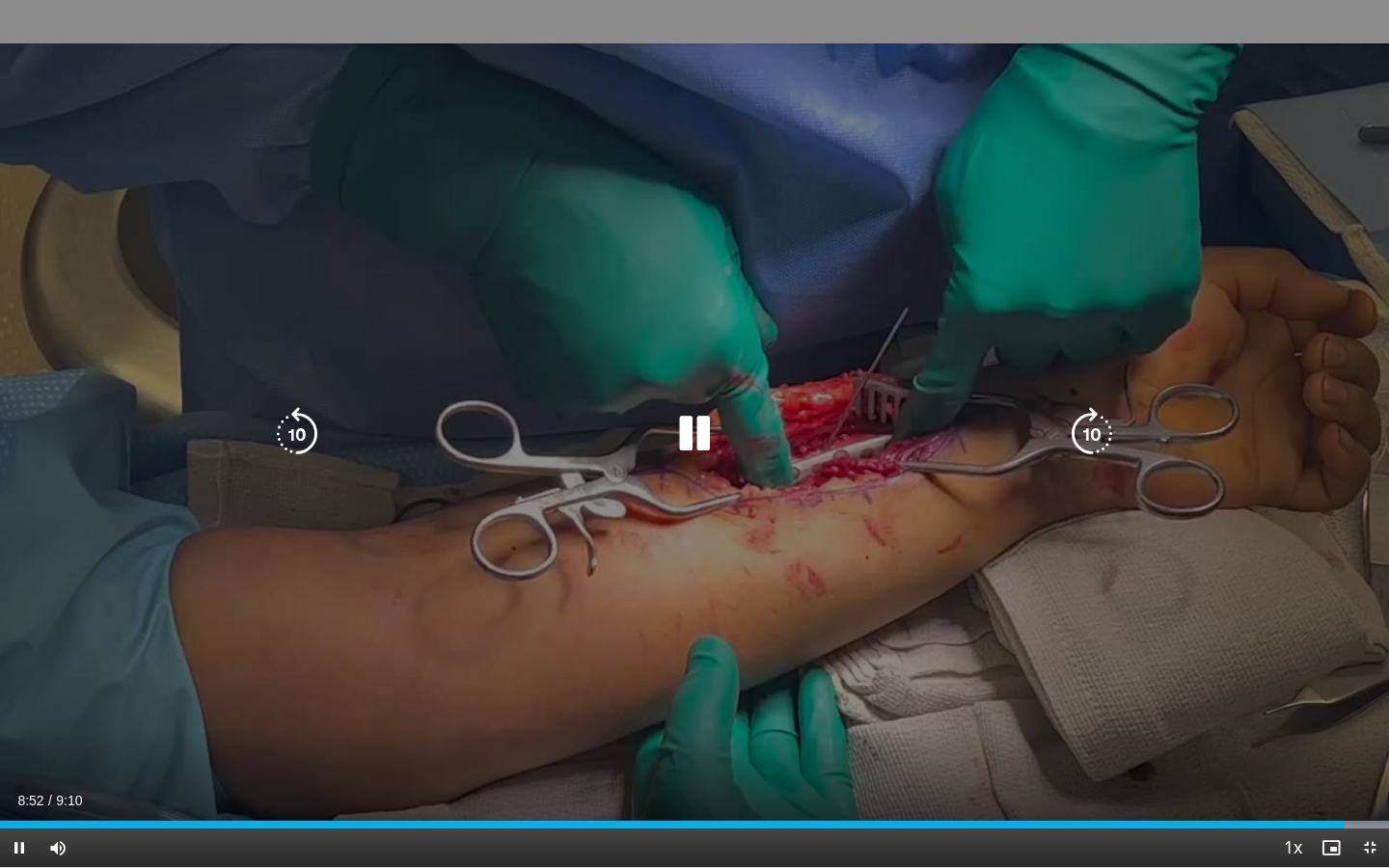 click on "10 seconds
Tap to unmute" at bounding box center (694, 433) 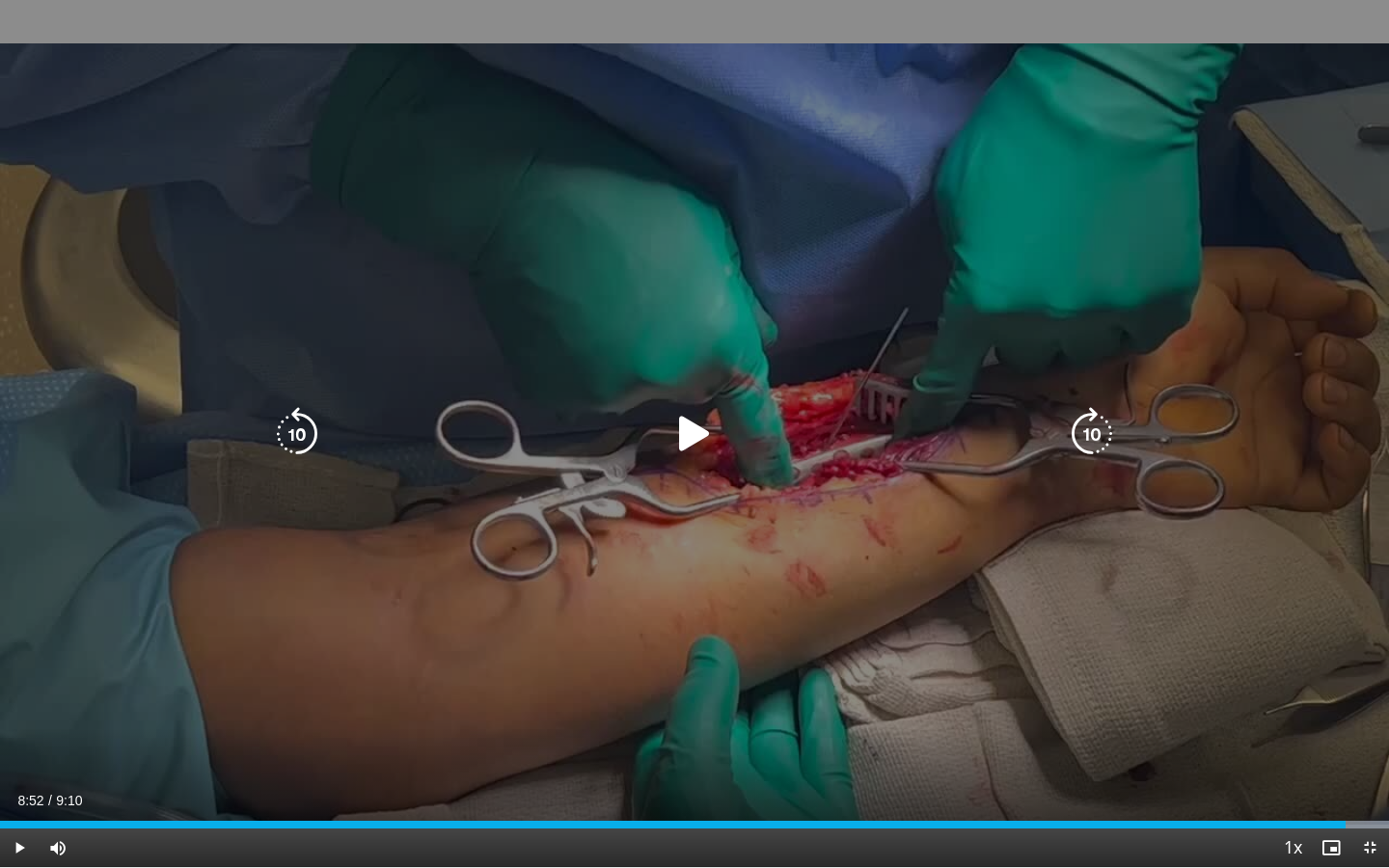 click on "10 seconds
Tap to unmute" at bounding box center (694, 433) 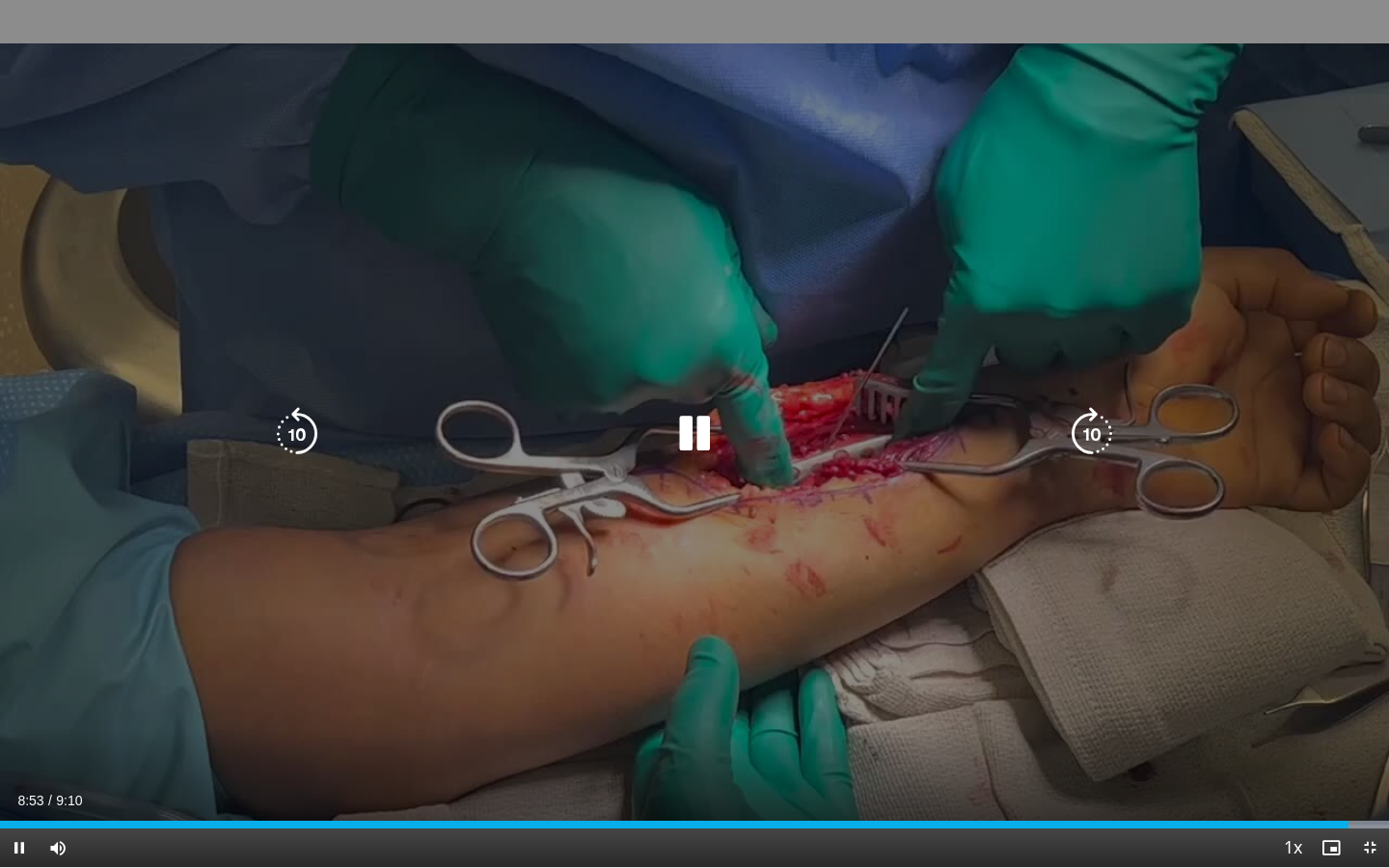 click on "10 seconds
Tap to unmute" at bounding box center [694, 433] 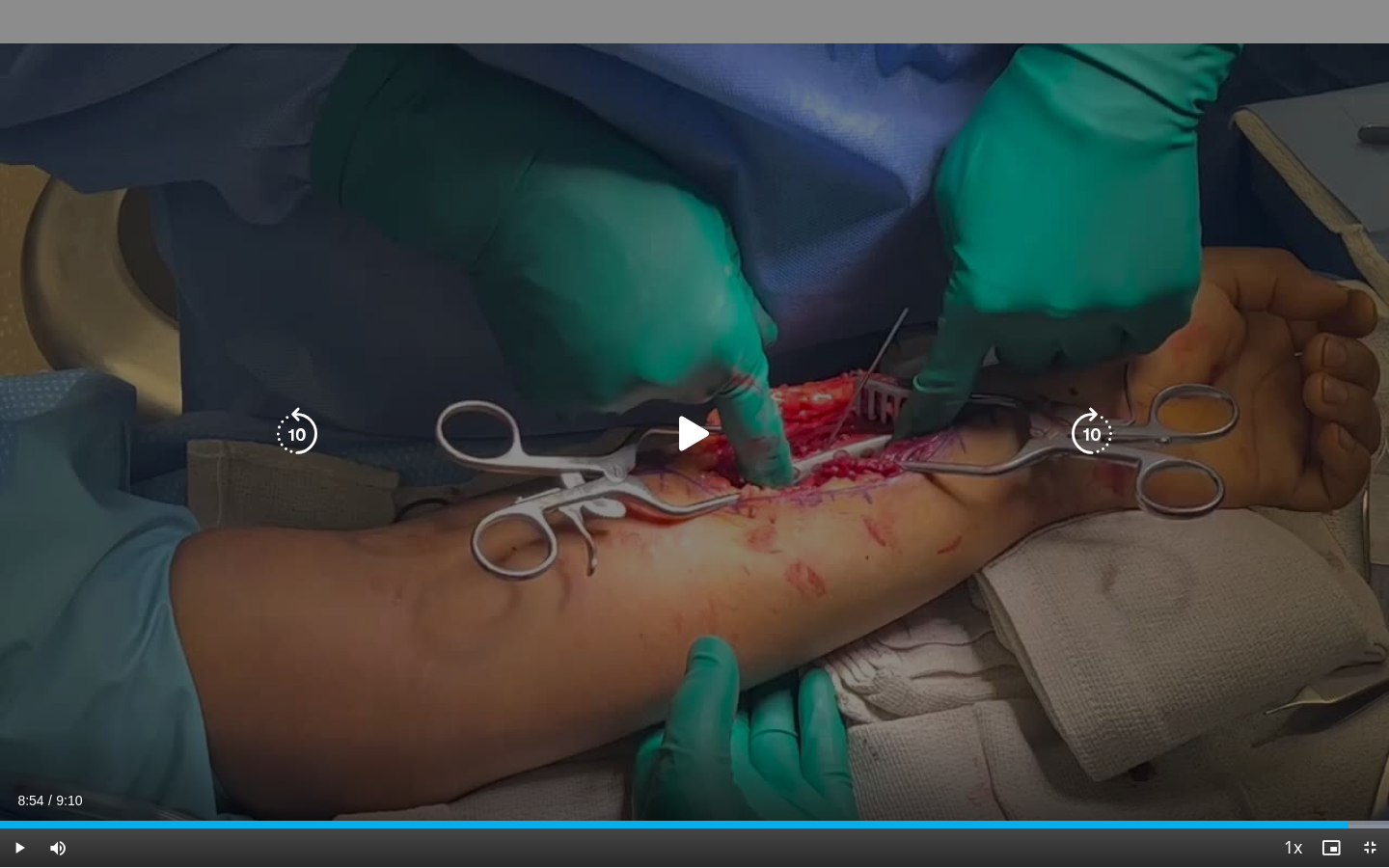 click on "10 seconds
Tap to unmute" at bounding box center (694, 433) 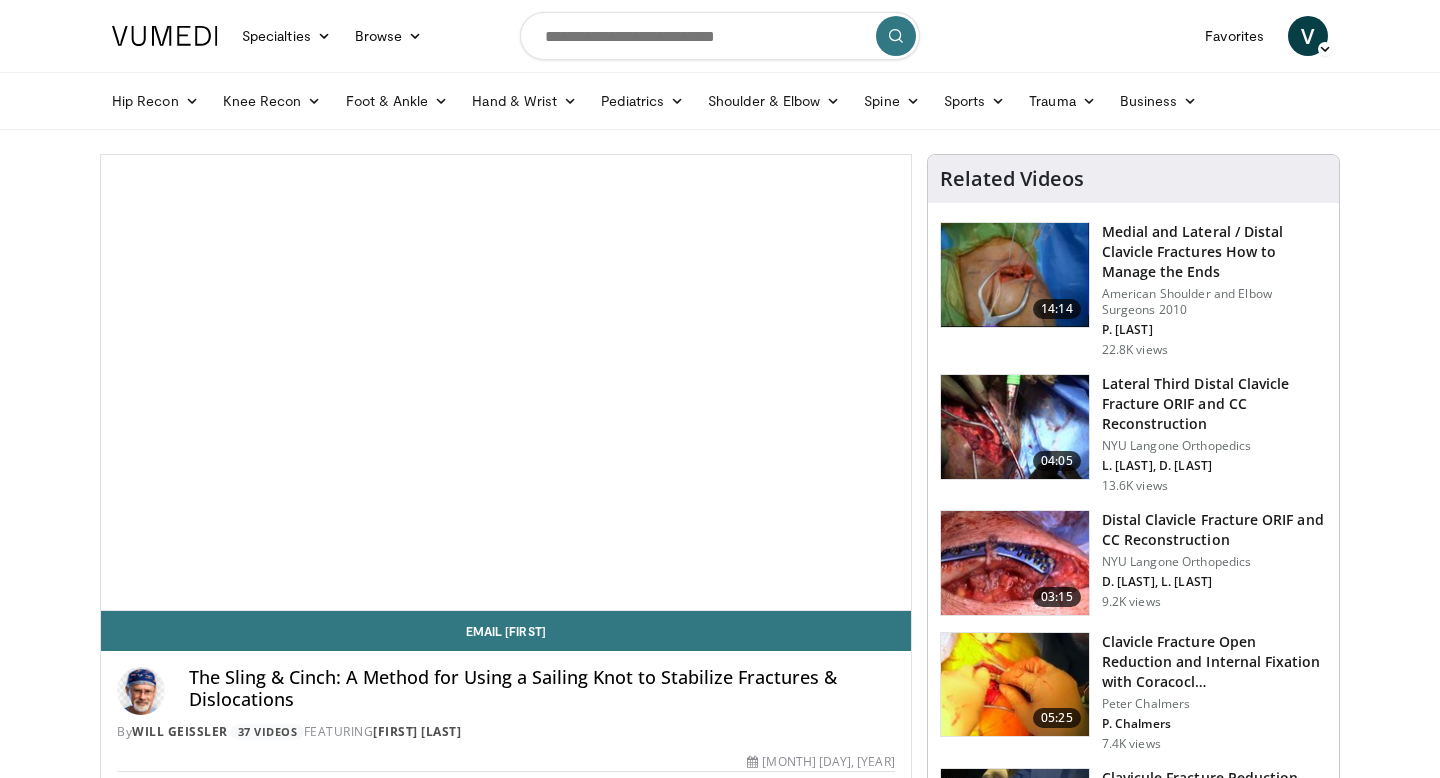 scroll, scrollTop: 0, scrollLeft: 0, axis: both 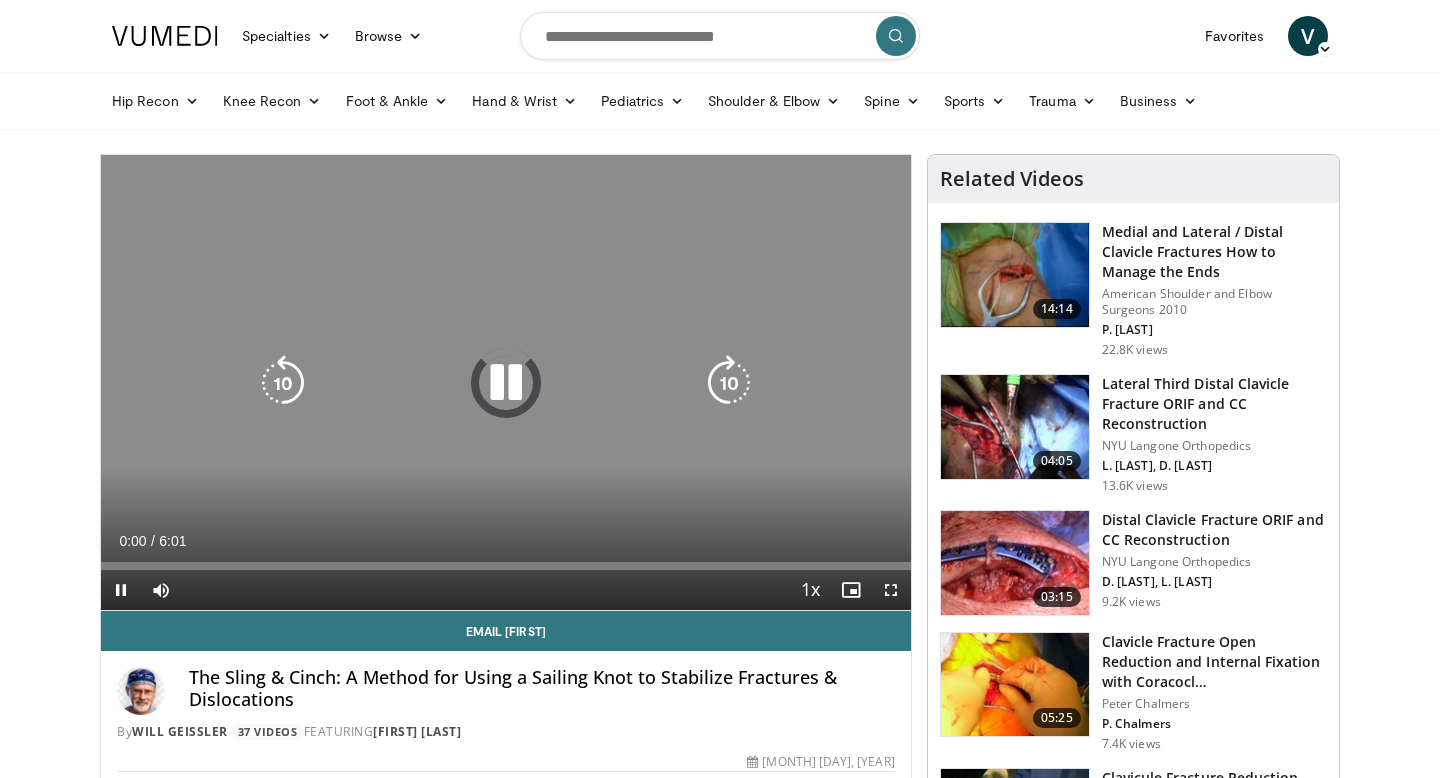 click at bounding box center (506, 383) 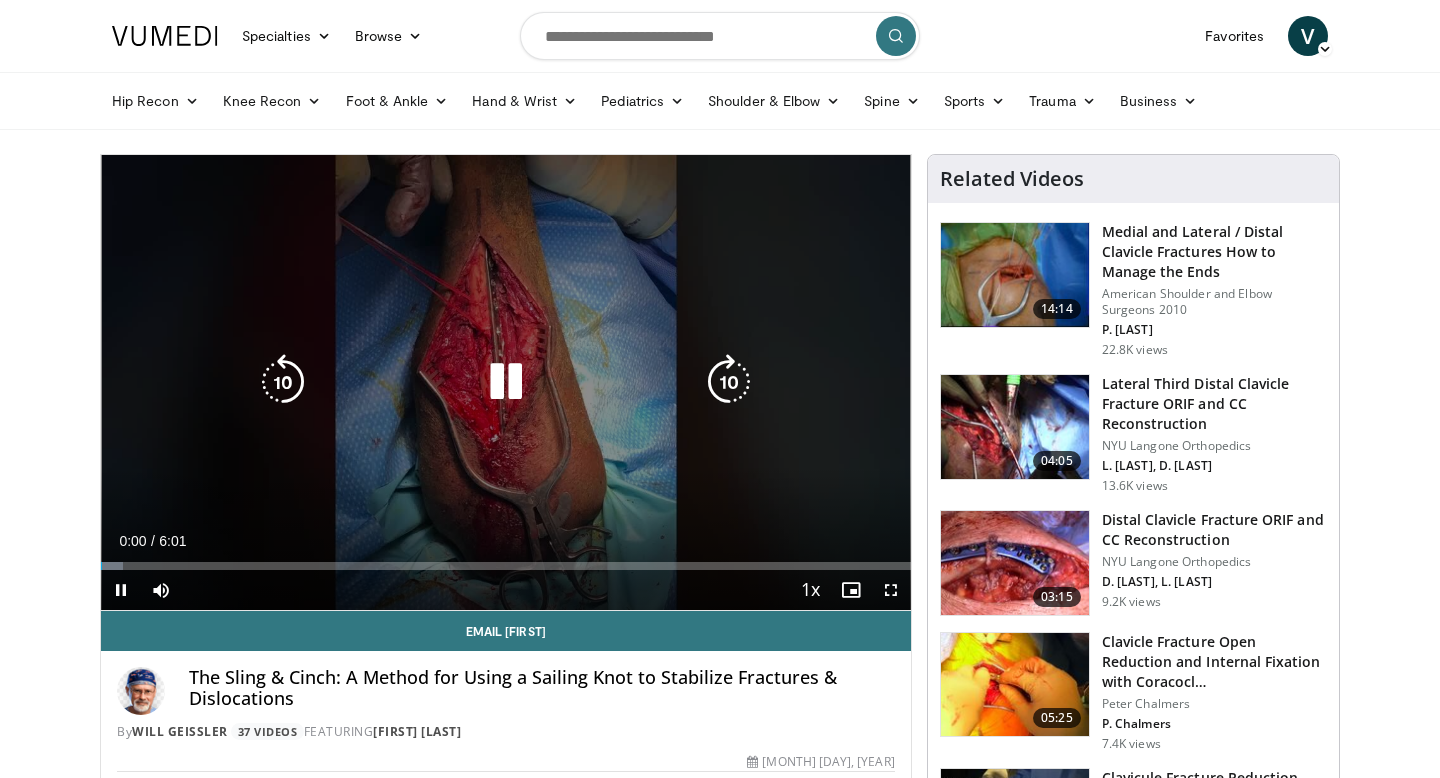 click at bounding box center (506, 382) 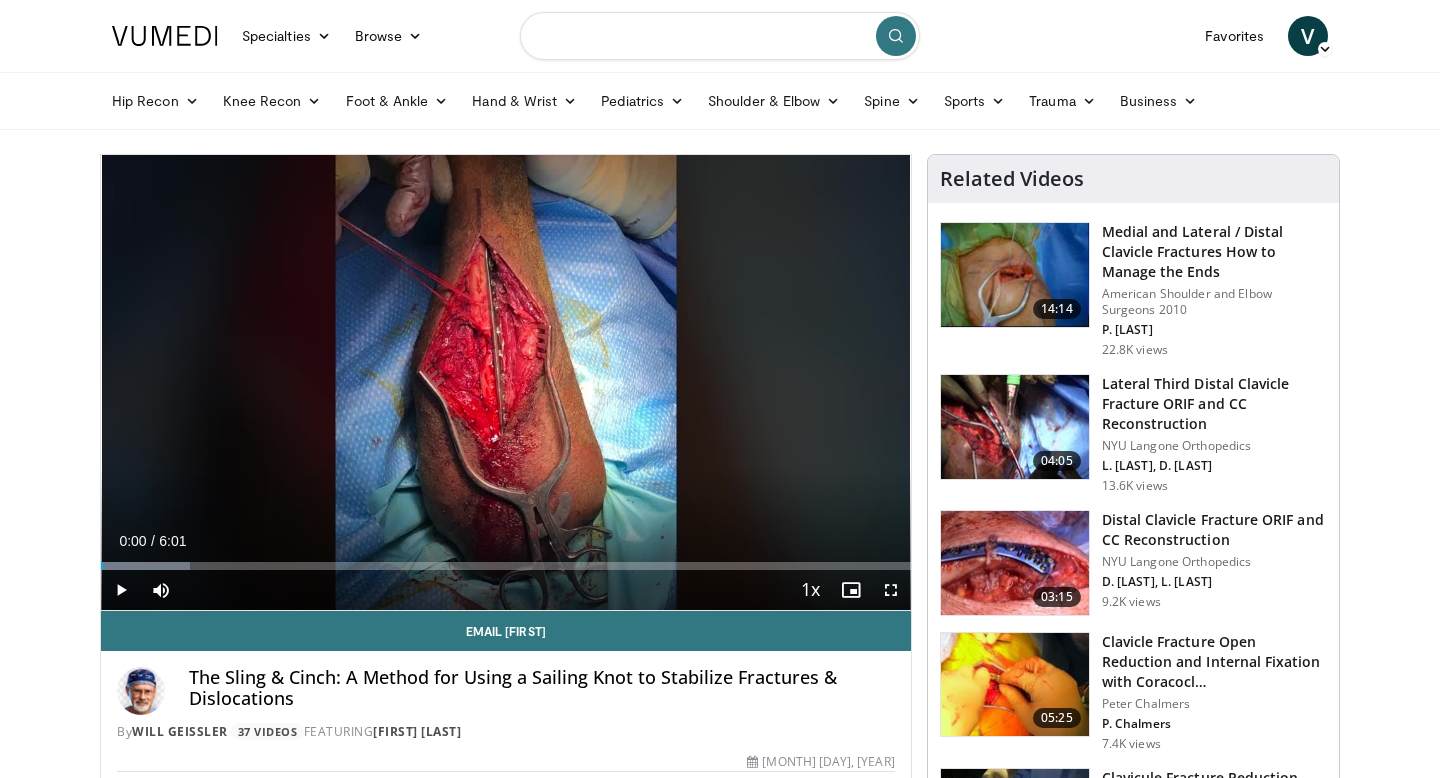 click at bounding box center [720, 36] 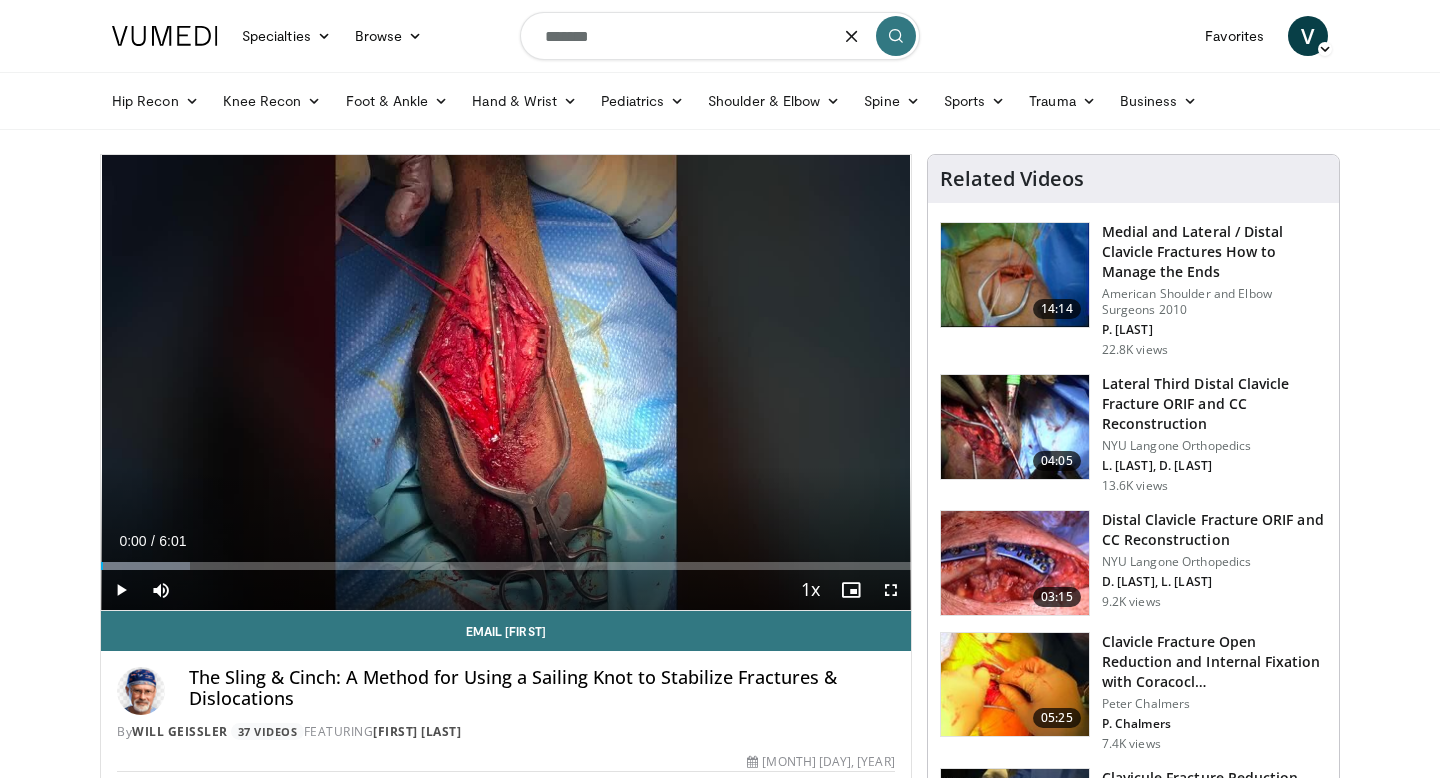 type on "********" 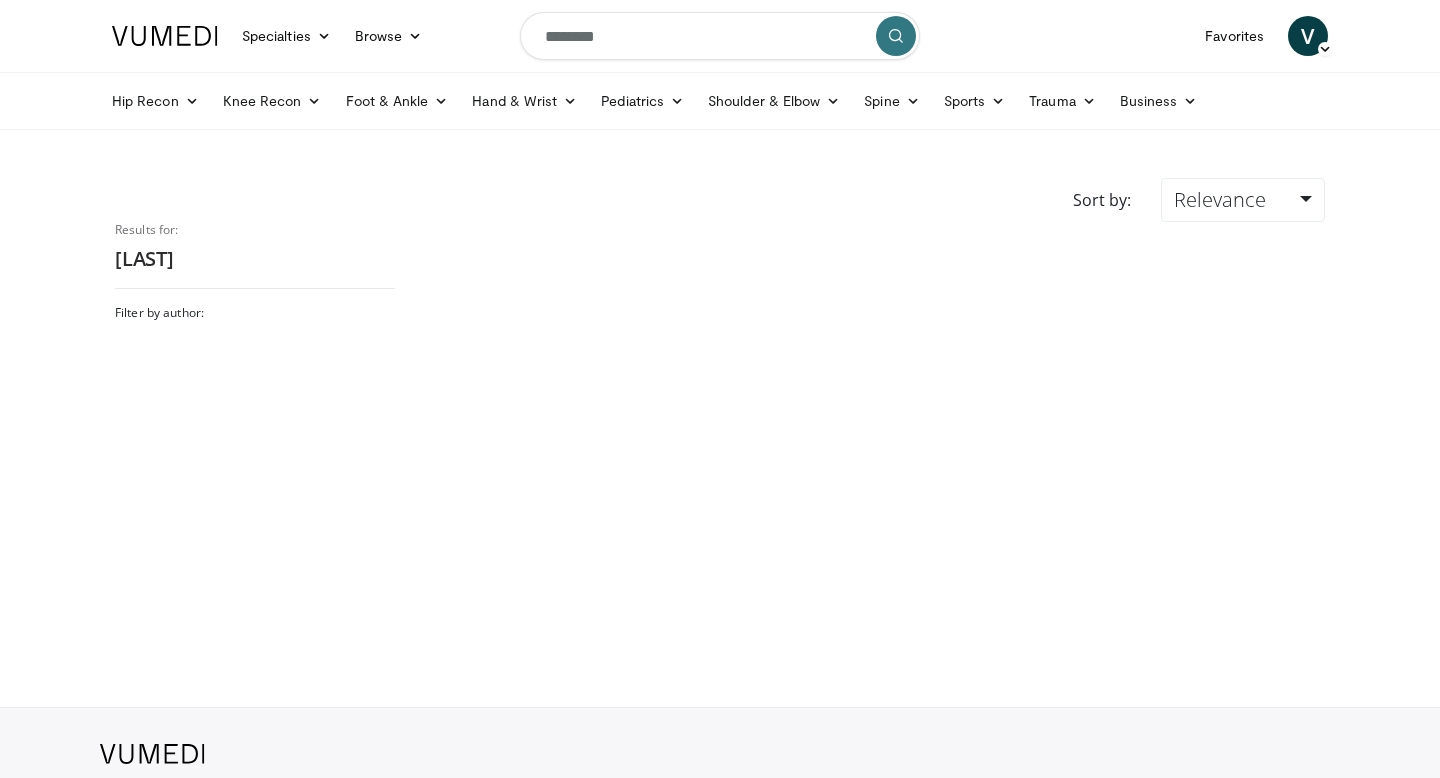 scroll, scrollTop: 0, scrollLeft: 0, axis: both 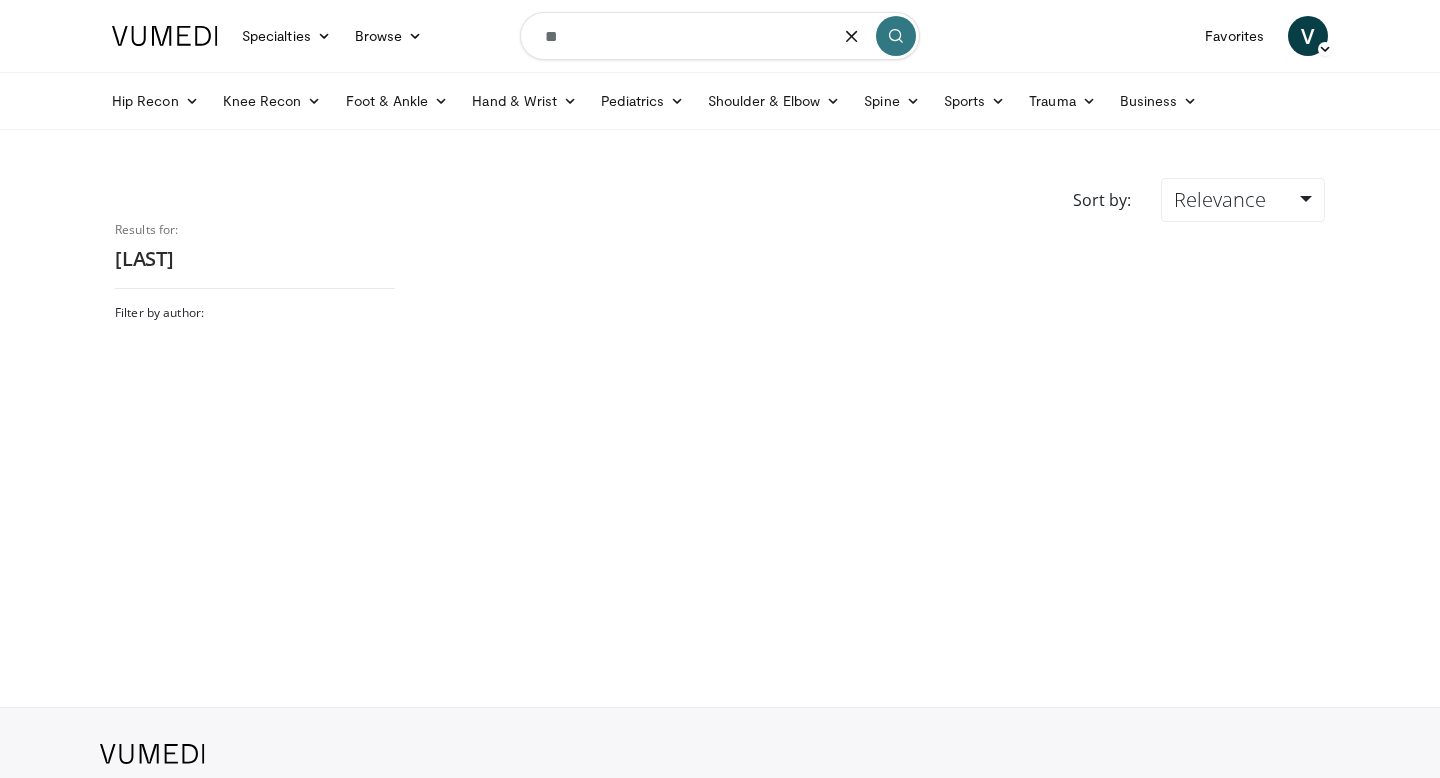 type on "*" 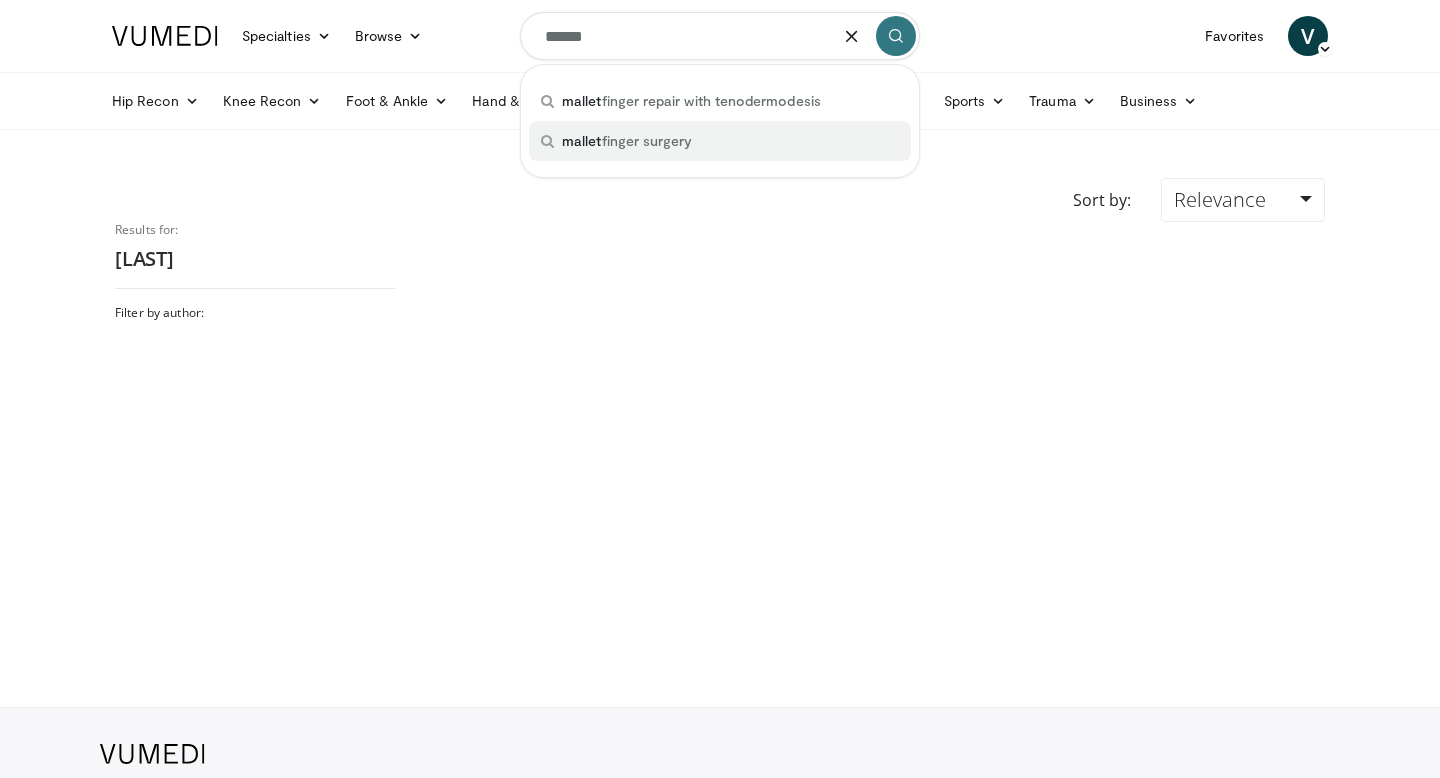 click on "mallet  finger surgery" at bounding box center [720, 141] 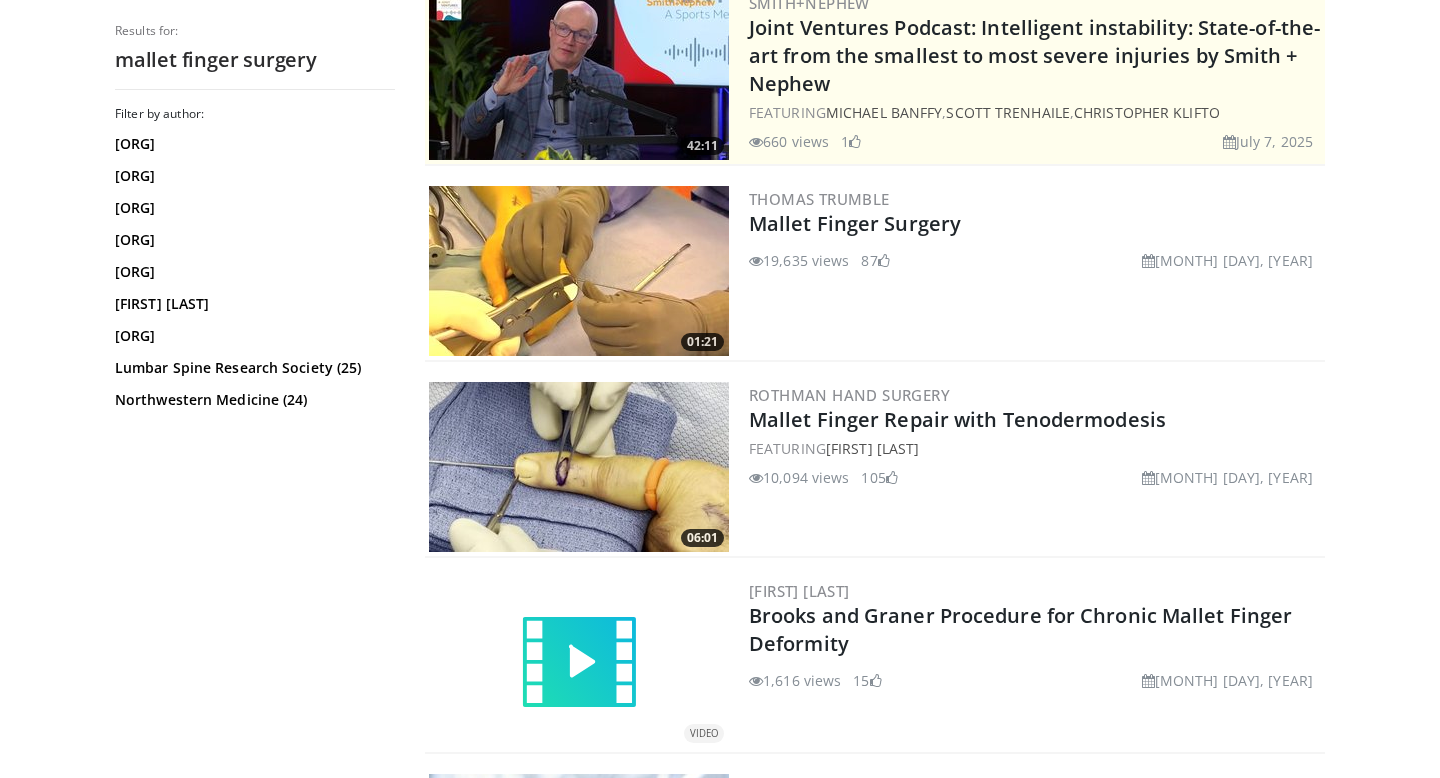 scroll, scrollTop: 437, scrollLeft: 0, axis: vertical 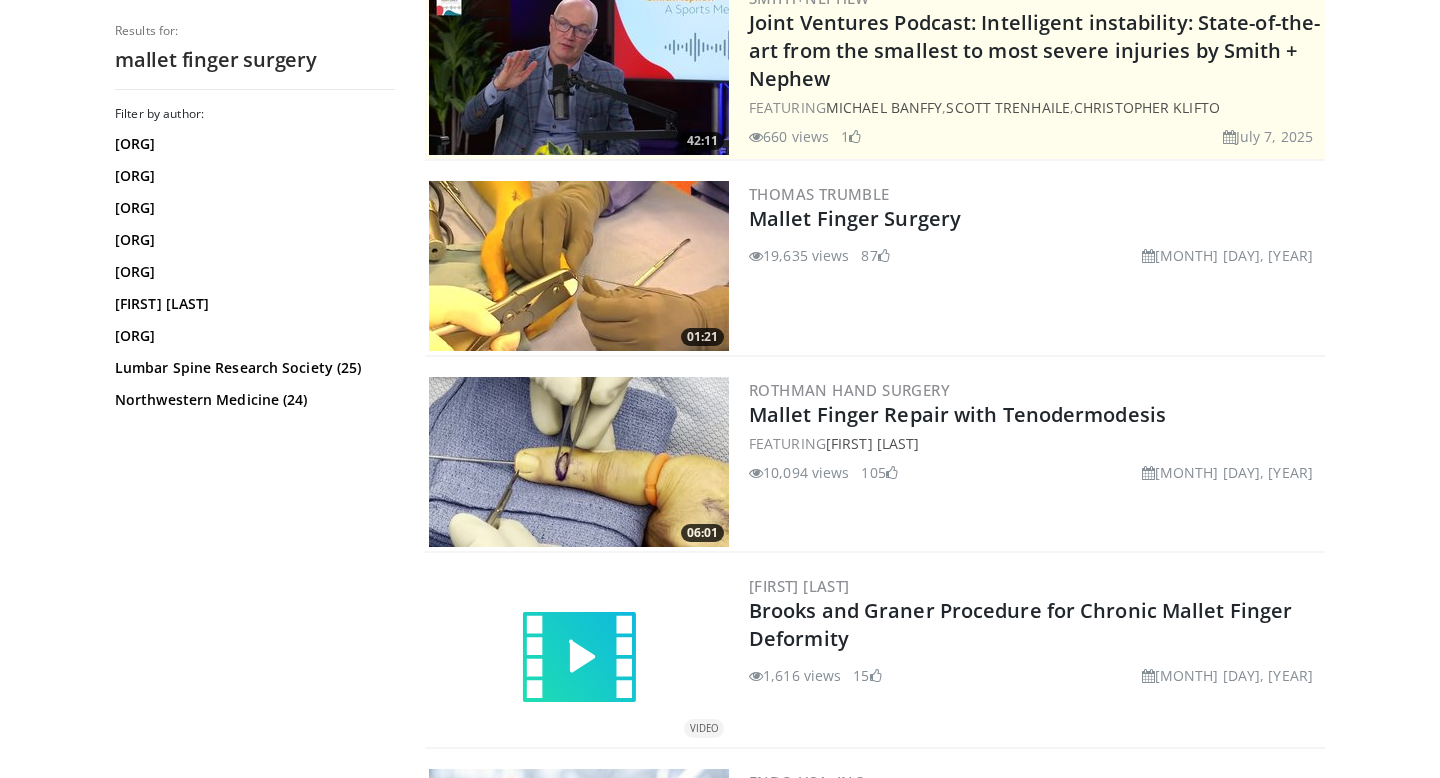 click at bounding box center [579, 266] 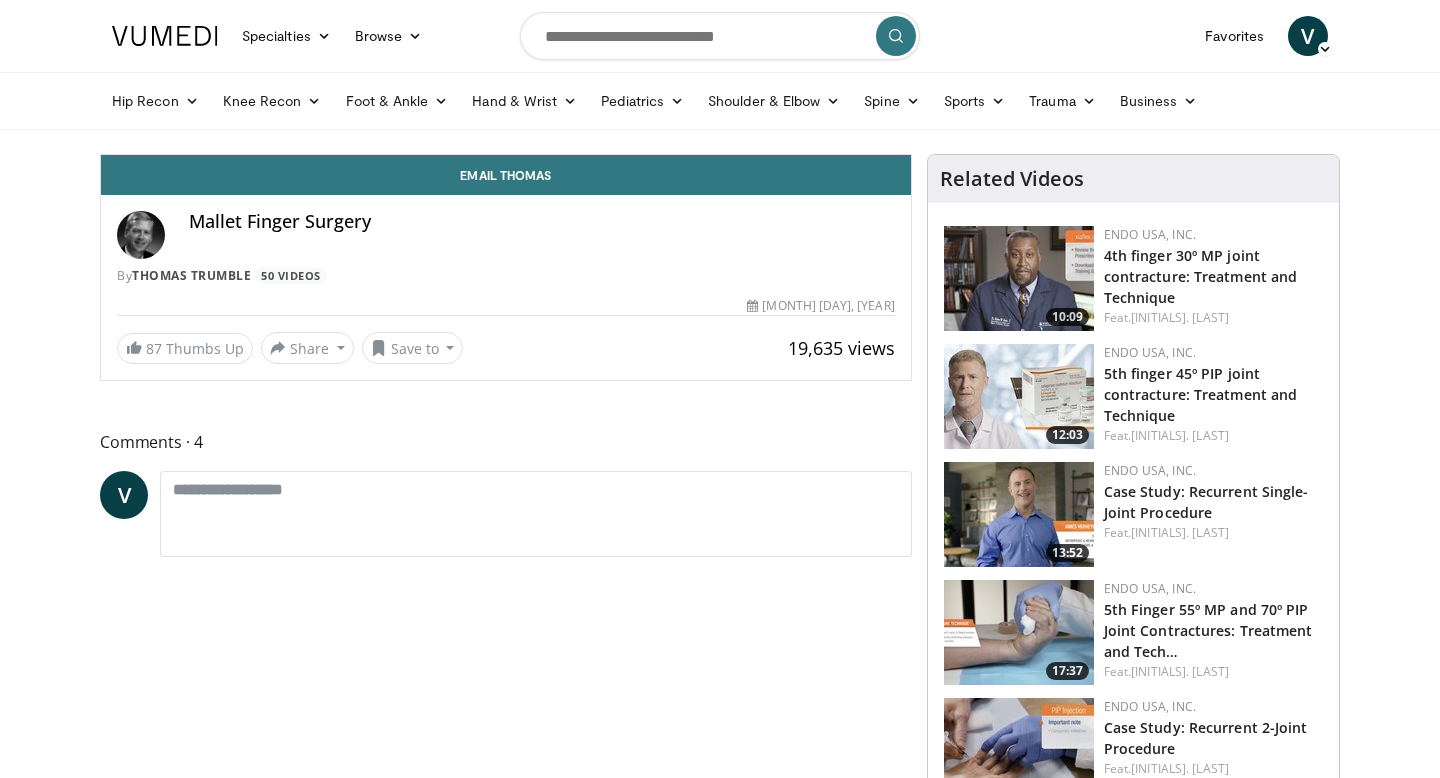 scroll, scrollTop: 0, scrollLeft: 0, axis: both 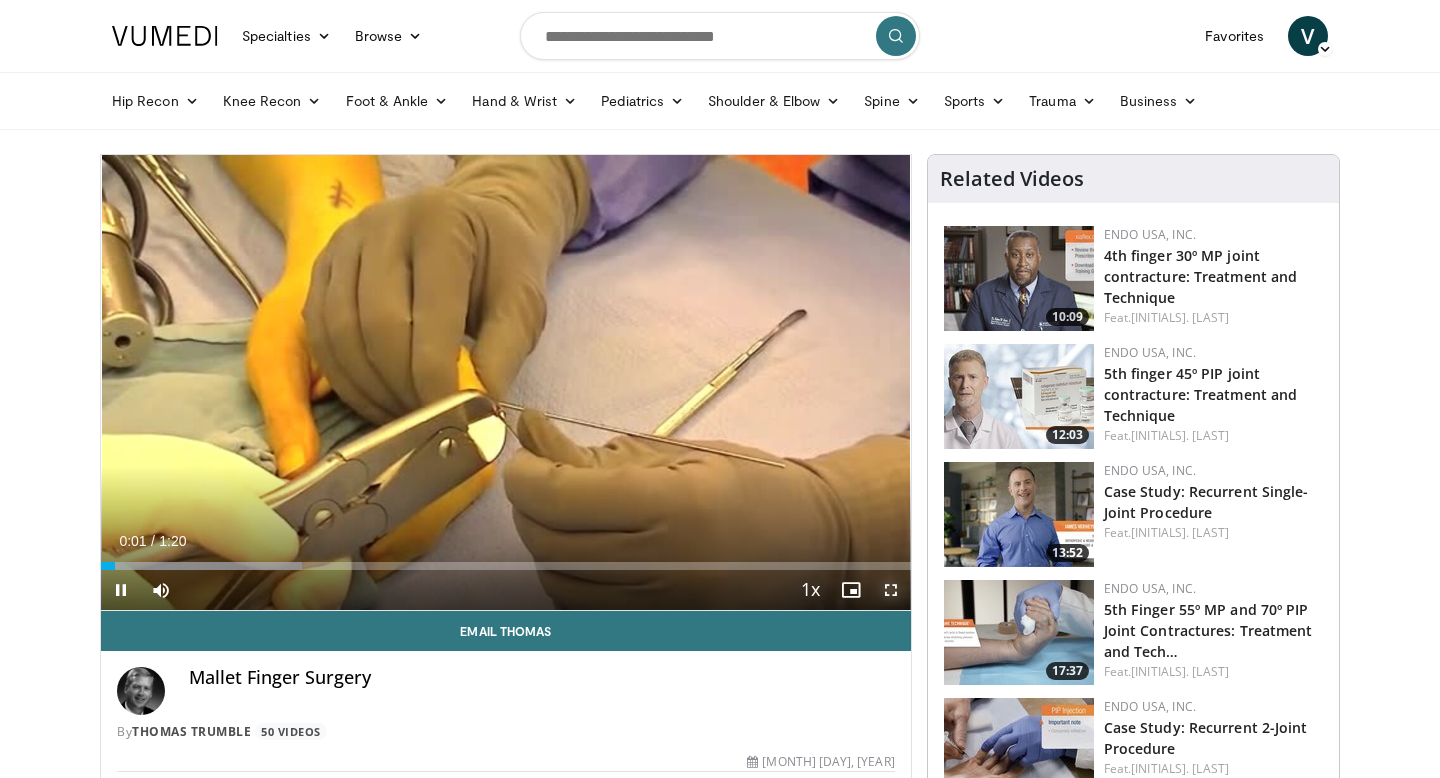 click at bounding box center [891, 590] 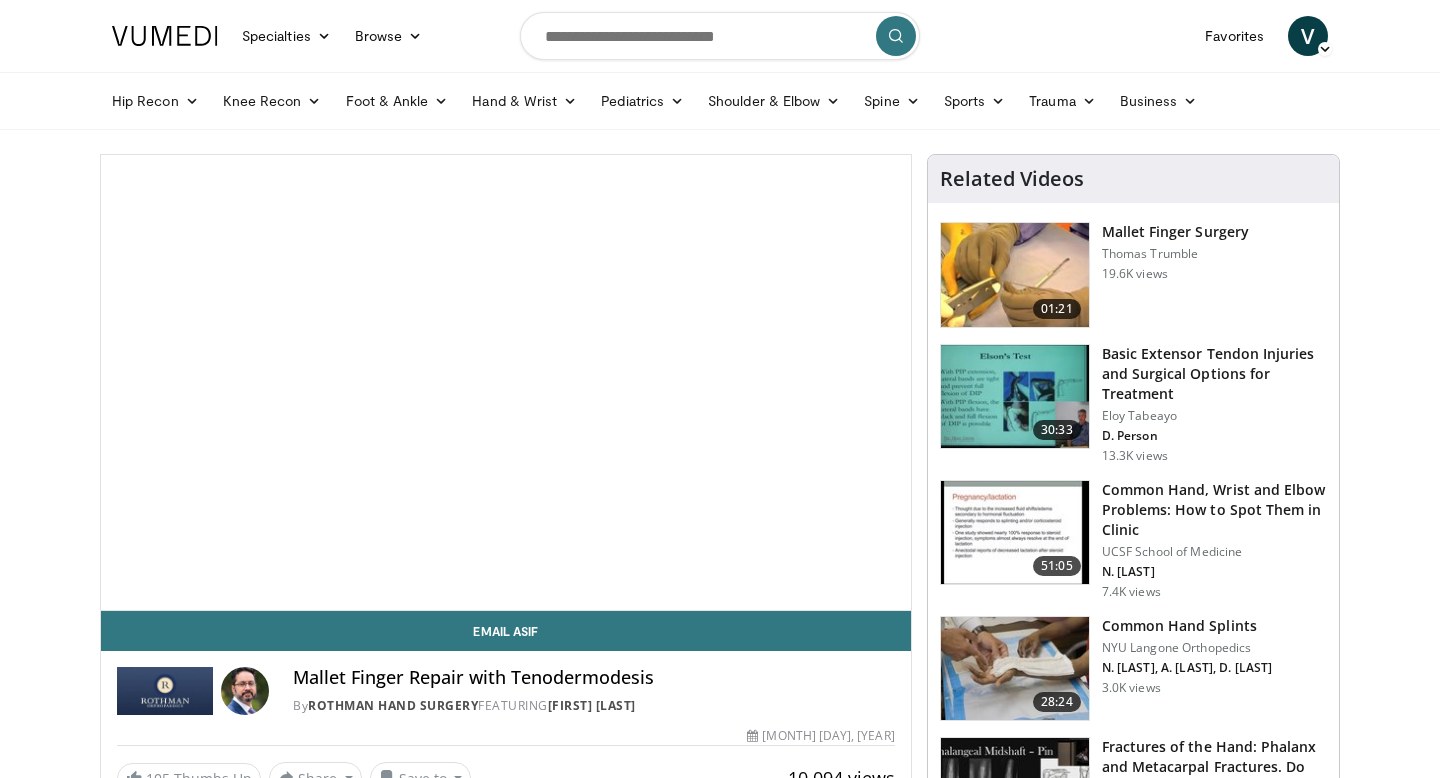 scroll, scrollTop: 0, scrollLeft: 0, axis: both 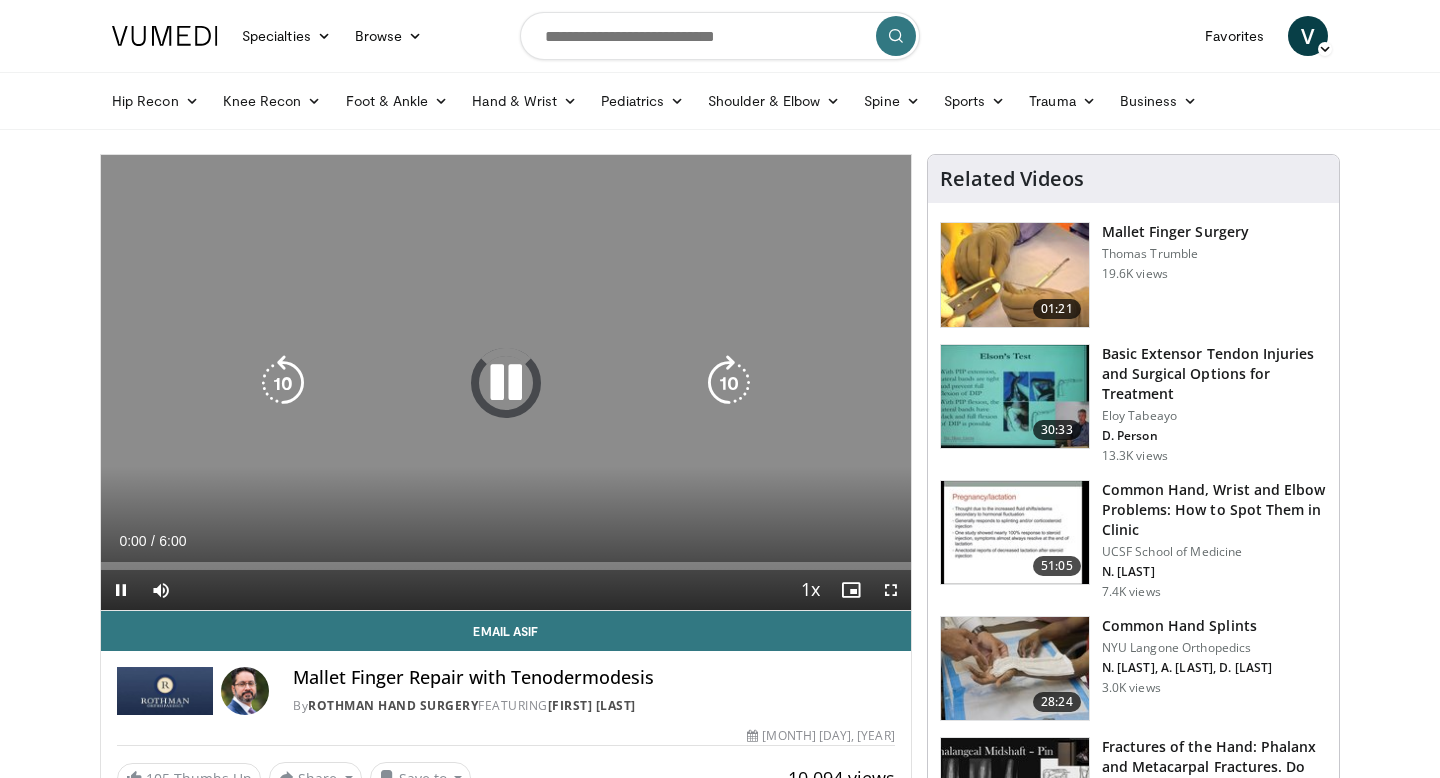 click on "10 seconds
Tap to unmute" at bounding box center [506, 382] 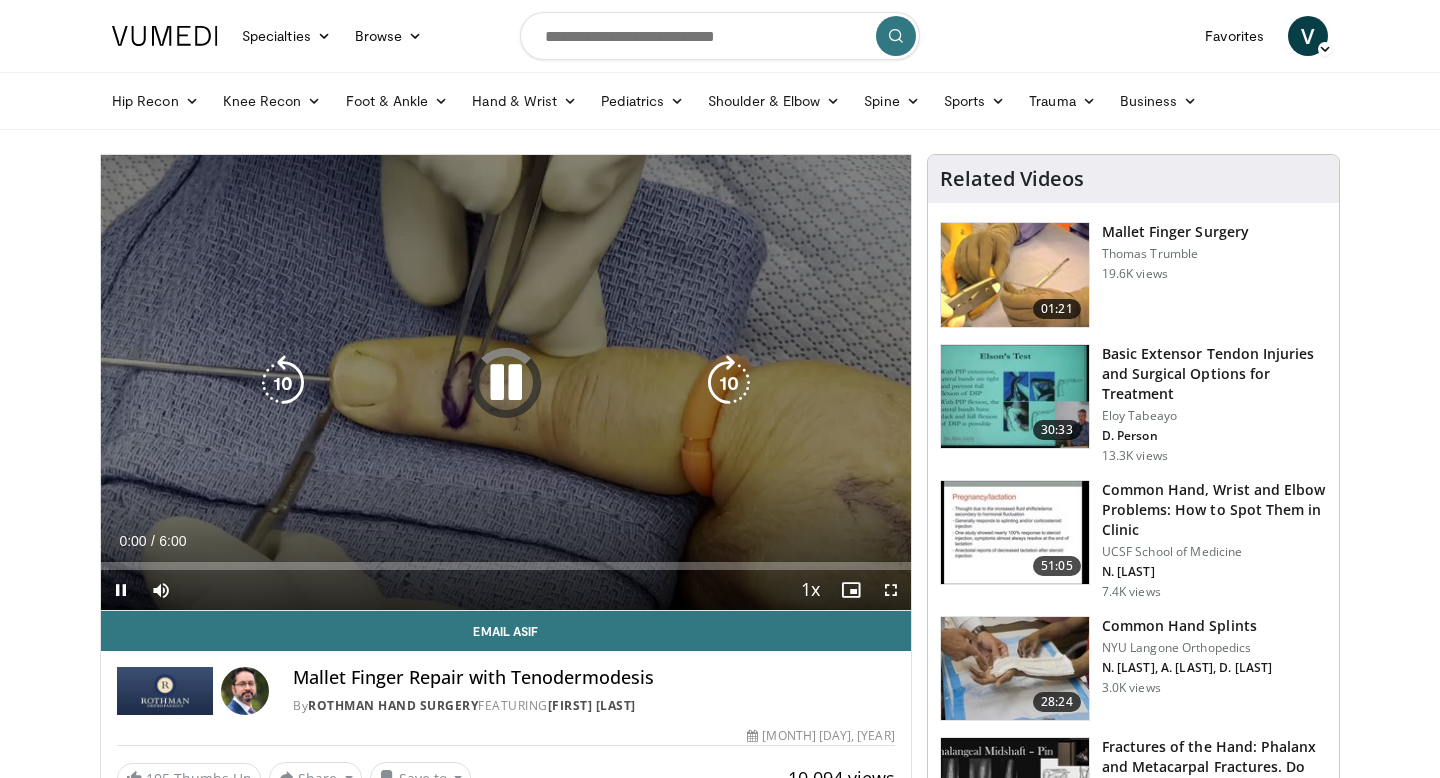 click on "10 seconds
Tap to unmute" at bounding box center [506, 382] 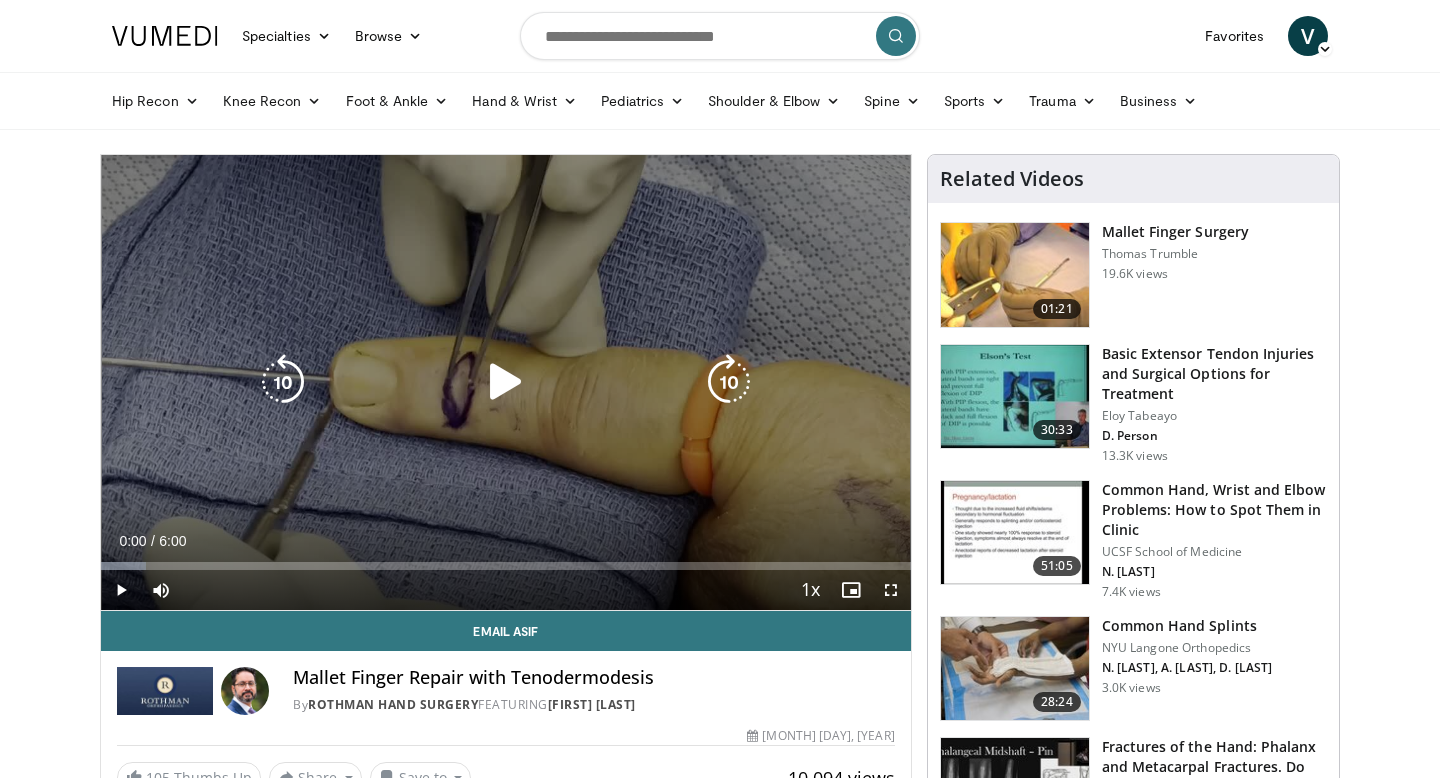 click on "10 seconds
Tap to unmute" at bounding box center (506, 382) 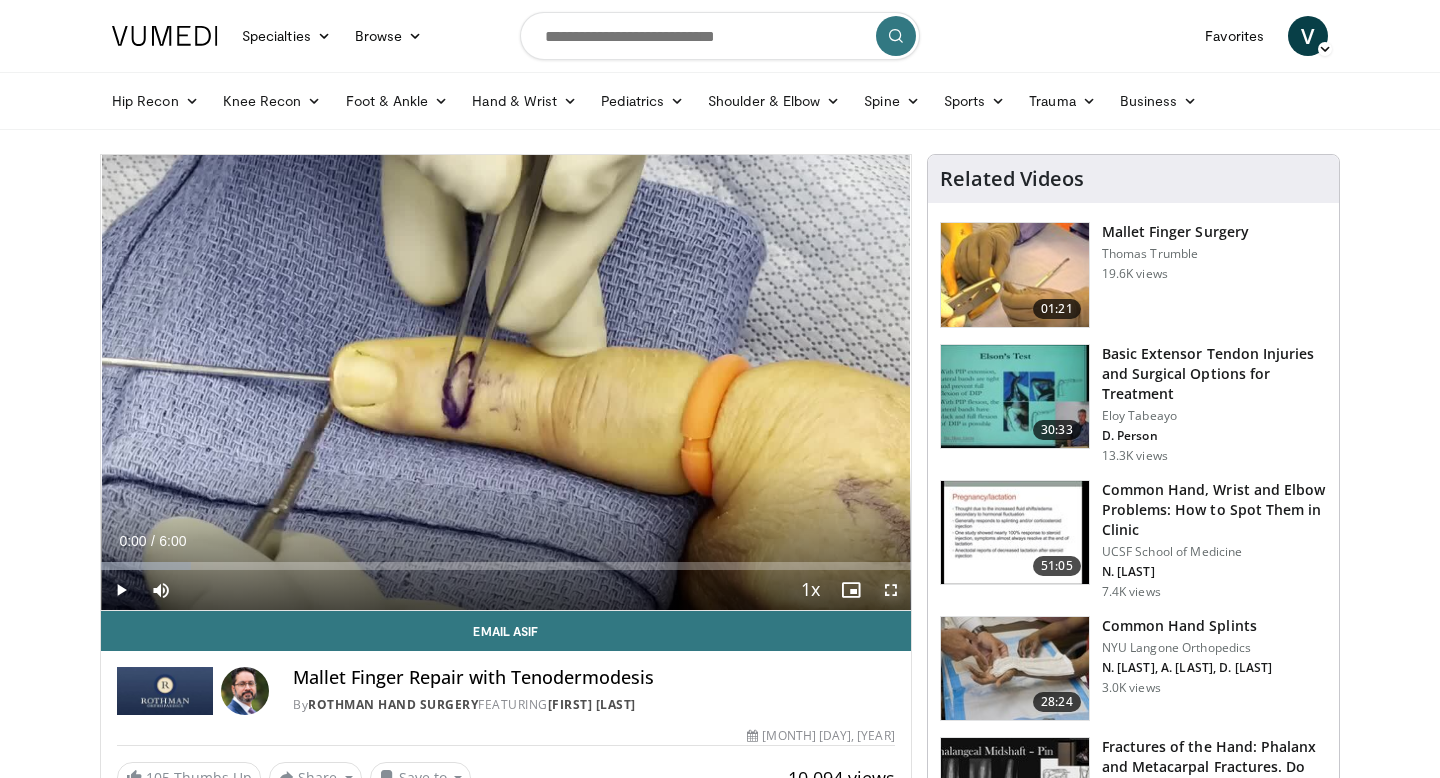 click at bounding box center (891, 590) 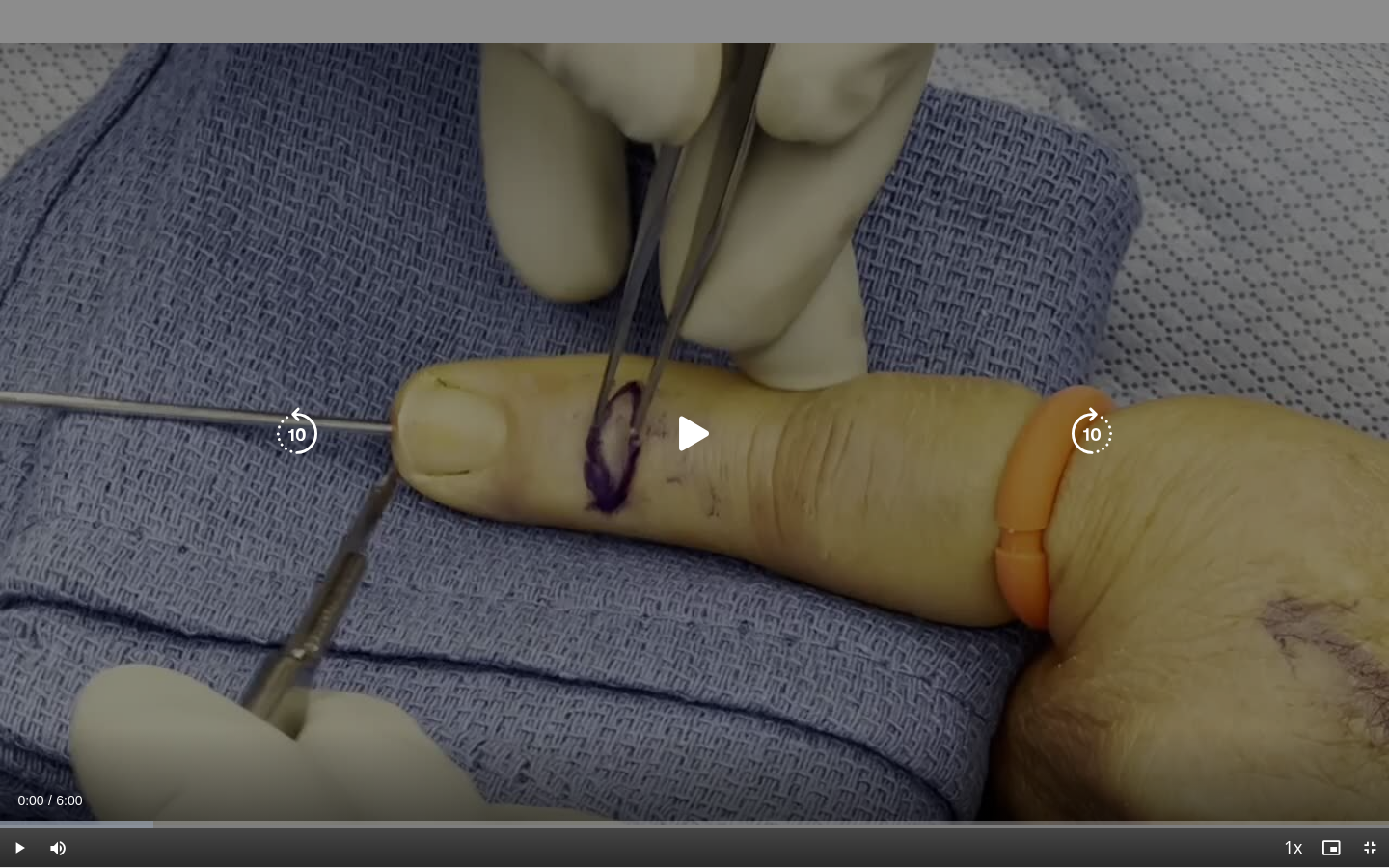 click at bounding box center (694, 434) 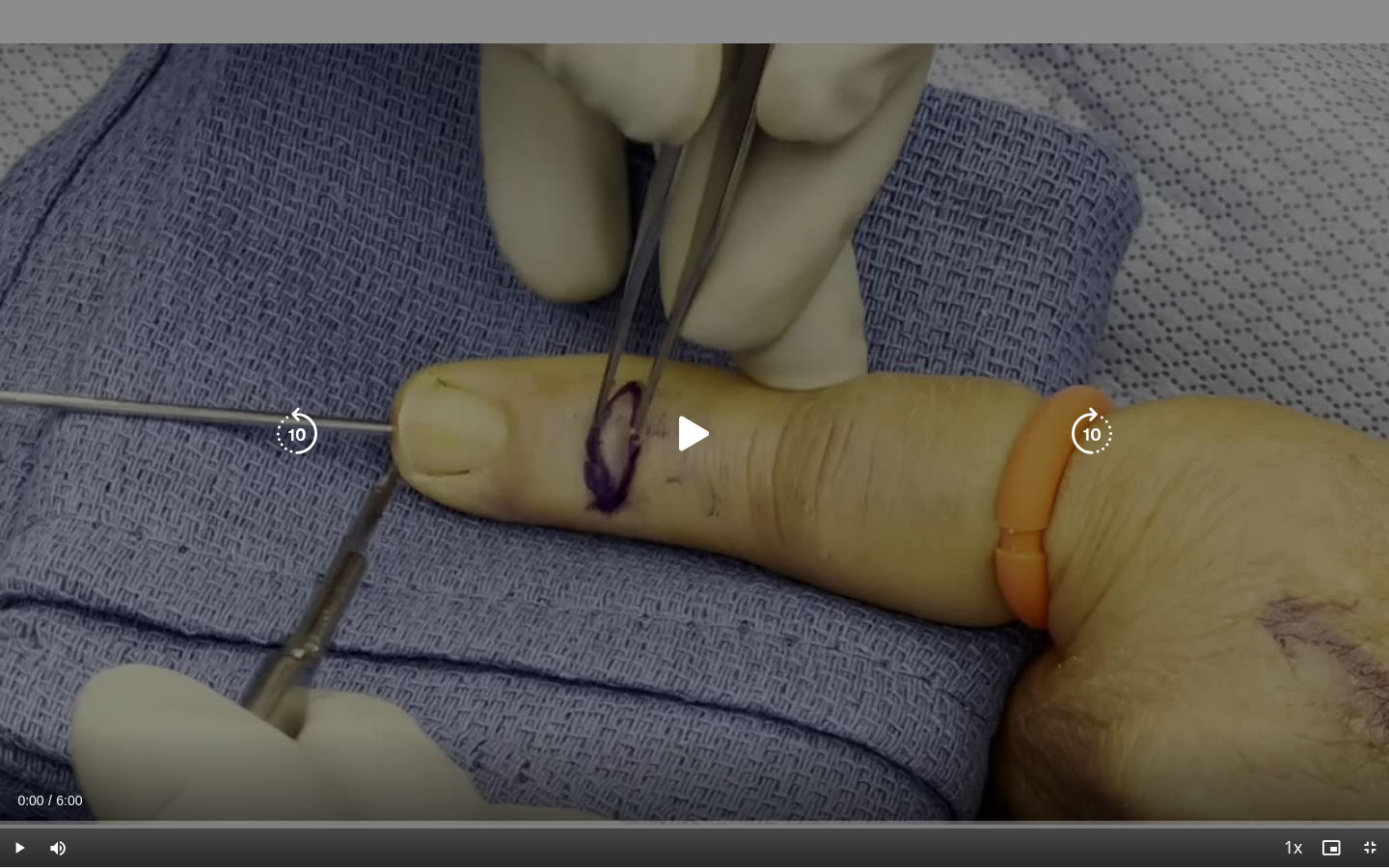 click at bounding box center [694, 434] 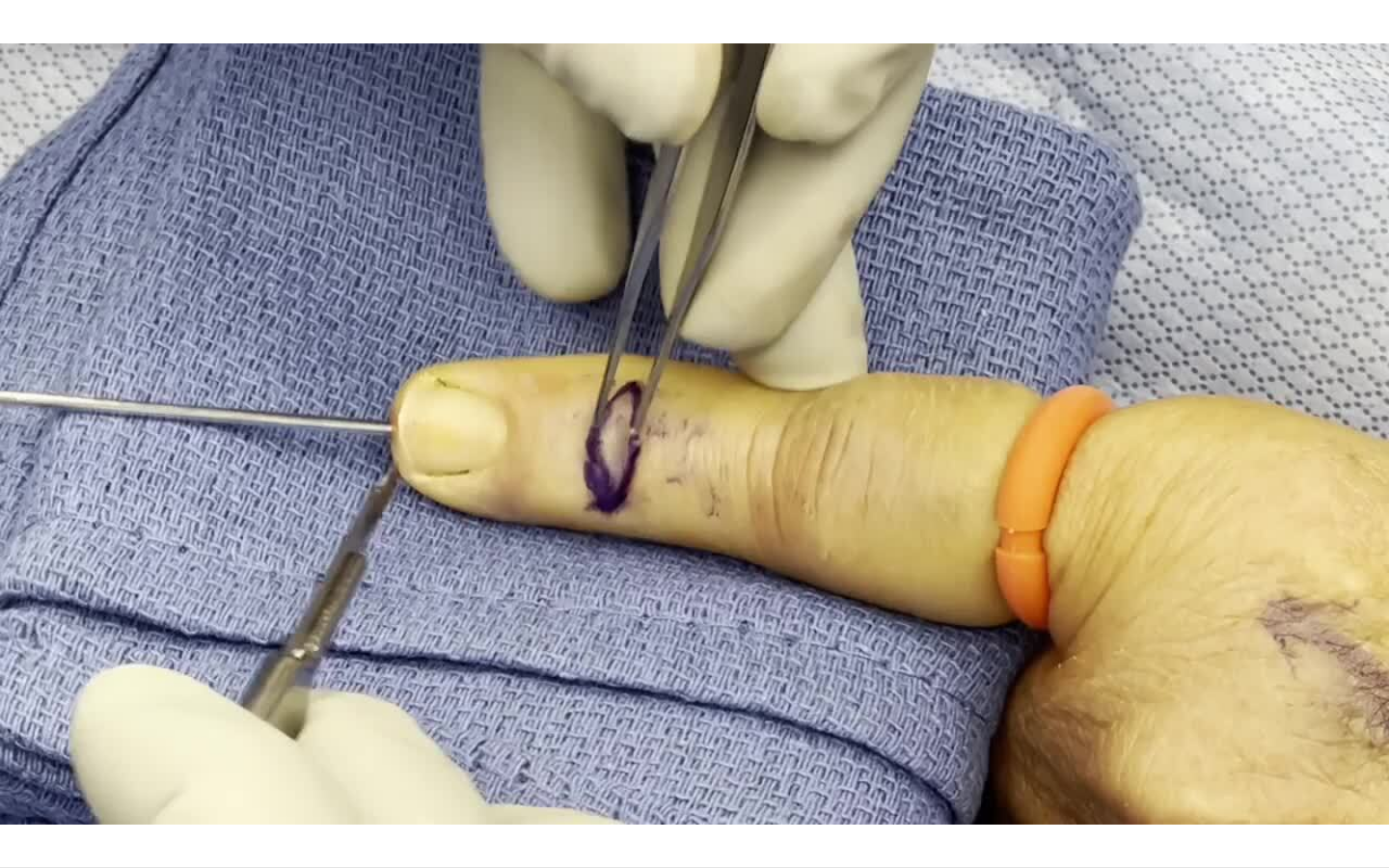 type 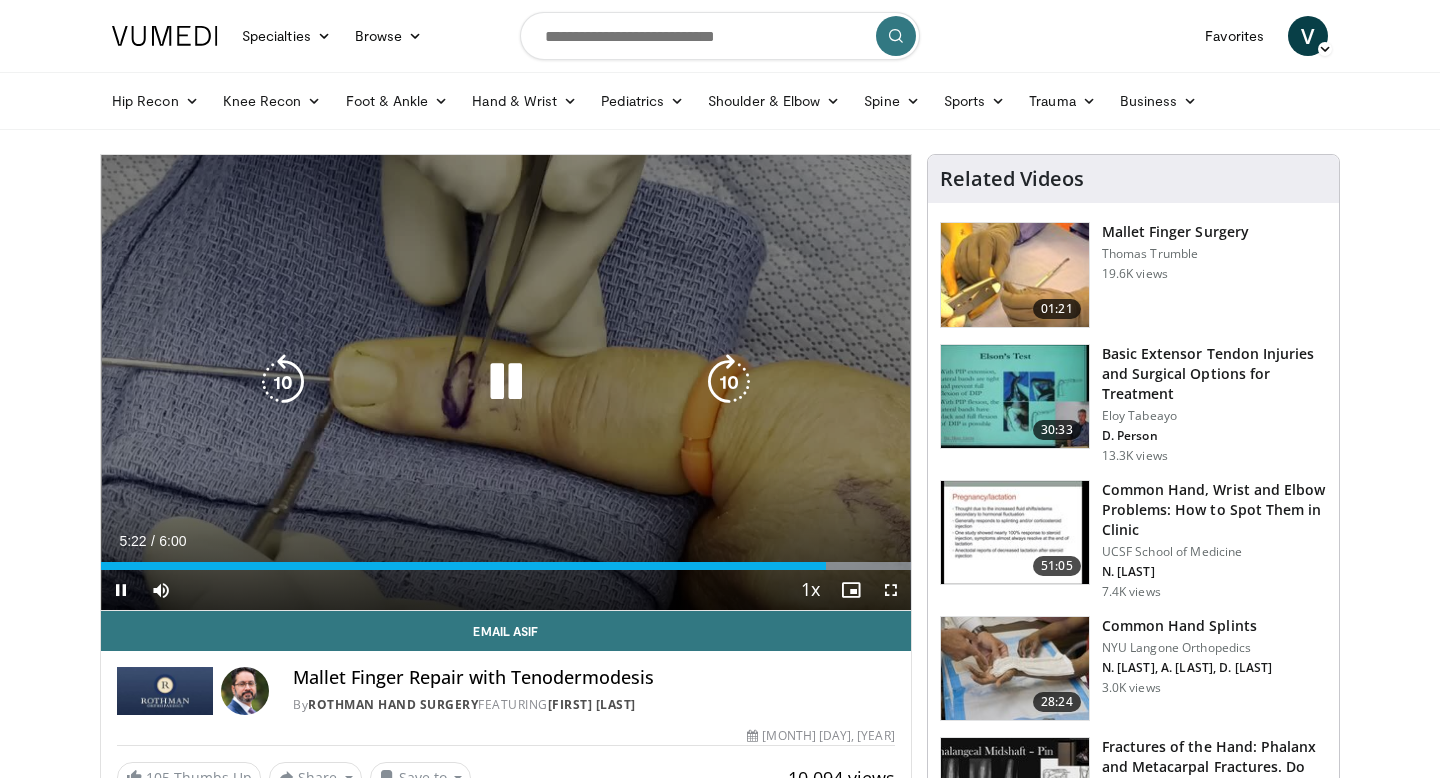 click on "10 seconds
Tap to unmute" at bounding box center (506, 382) 